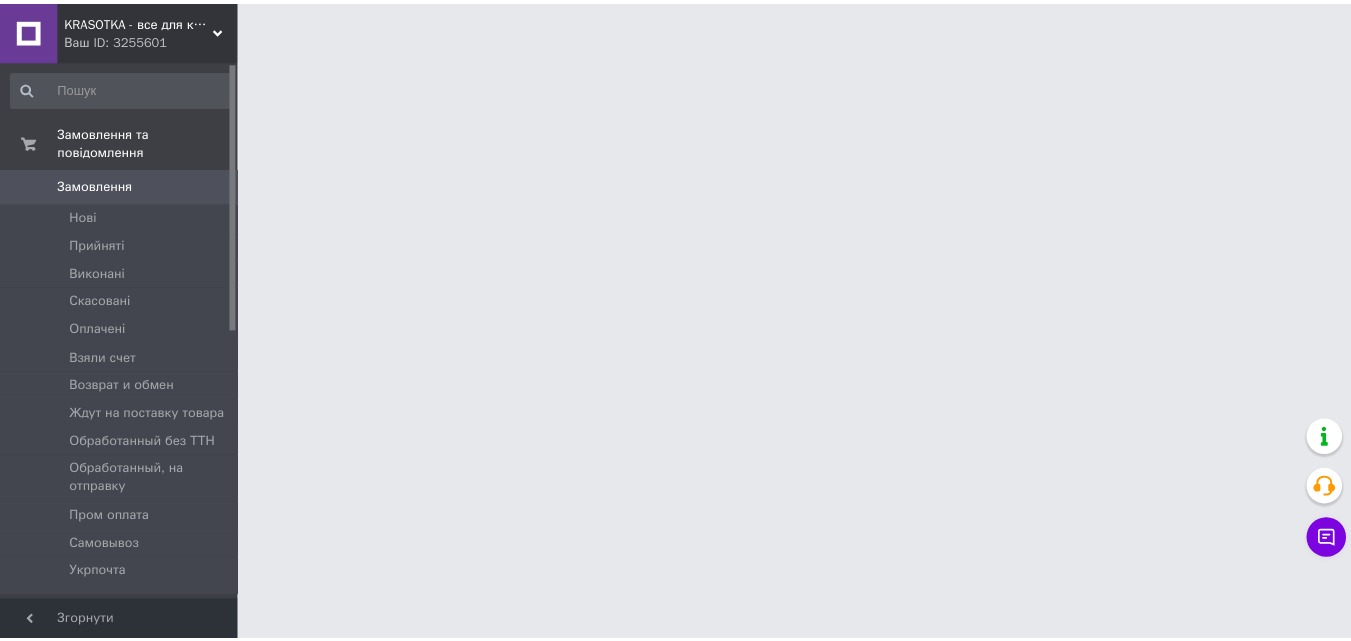scroll, scrollTop: 0, scrollLeft: 0, axis: both 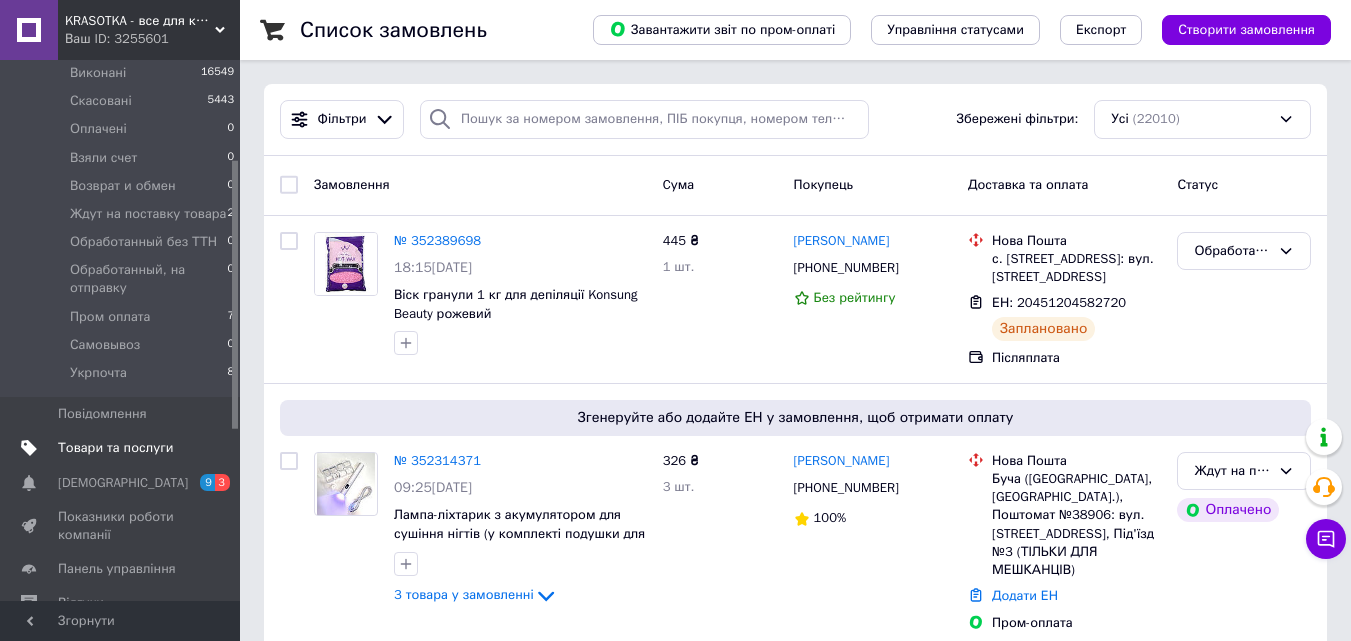 click on "Товари та послуги" at bounding box center (115, 448) 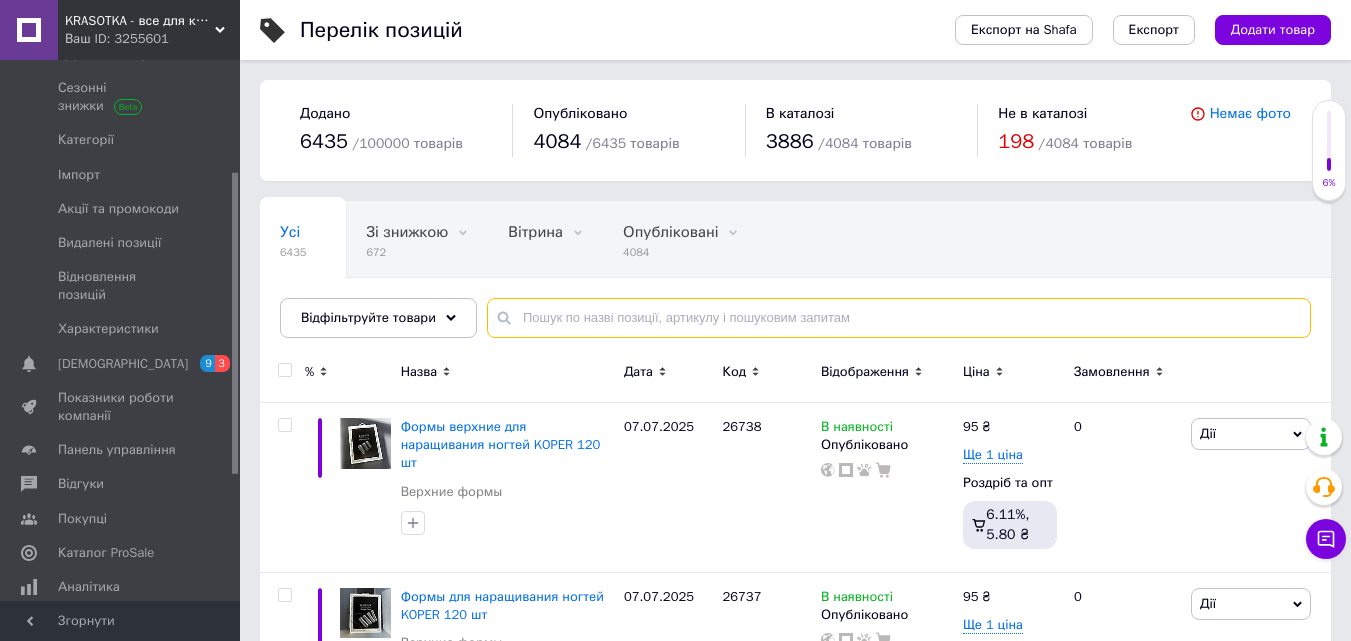paste on "25877" 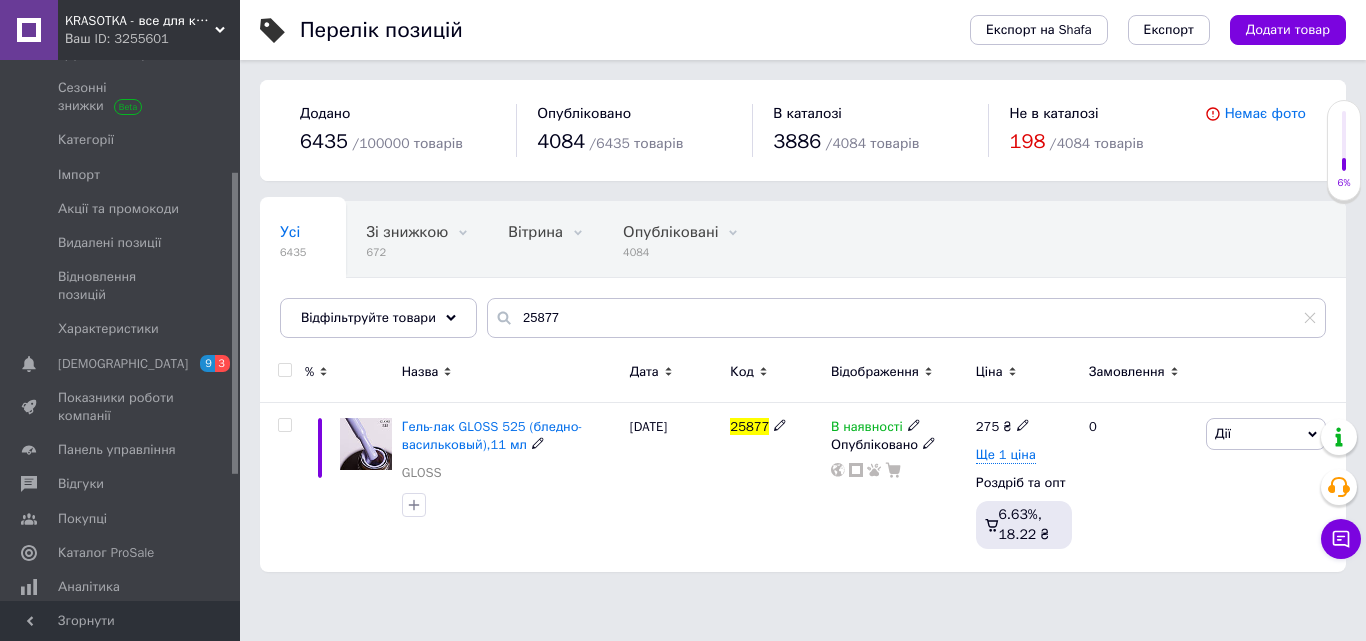 click on "В наявності" at bounding box center [867, 429] 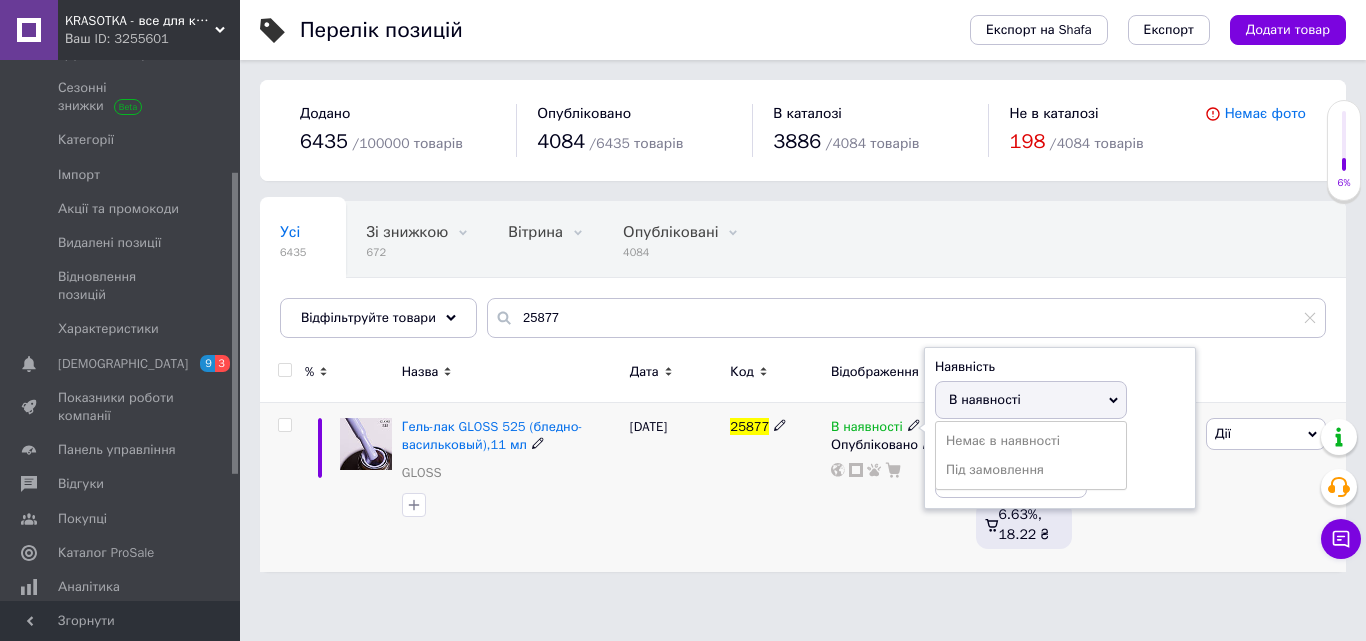 drag, startPoint x: 973, startPoint y: 434, endPoint x: 820, endPoint y: 488, distance: 162.2498 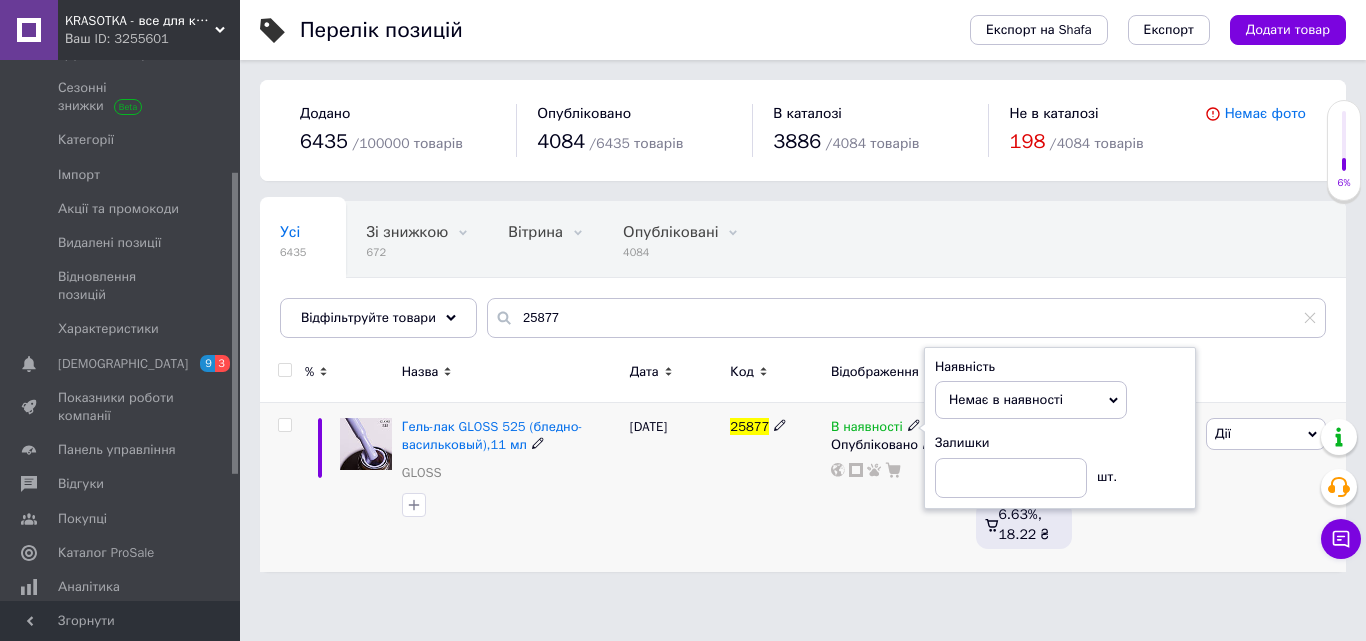 drag, startPoint x: 820, startPoint y: 488, endPoint x: 787, endPoint y: 504, distance: 36.67424 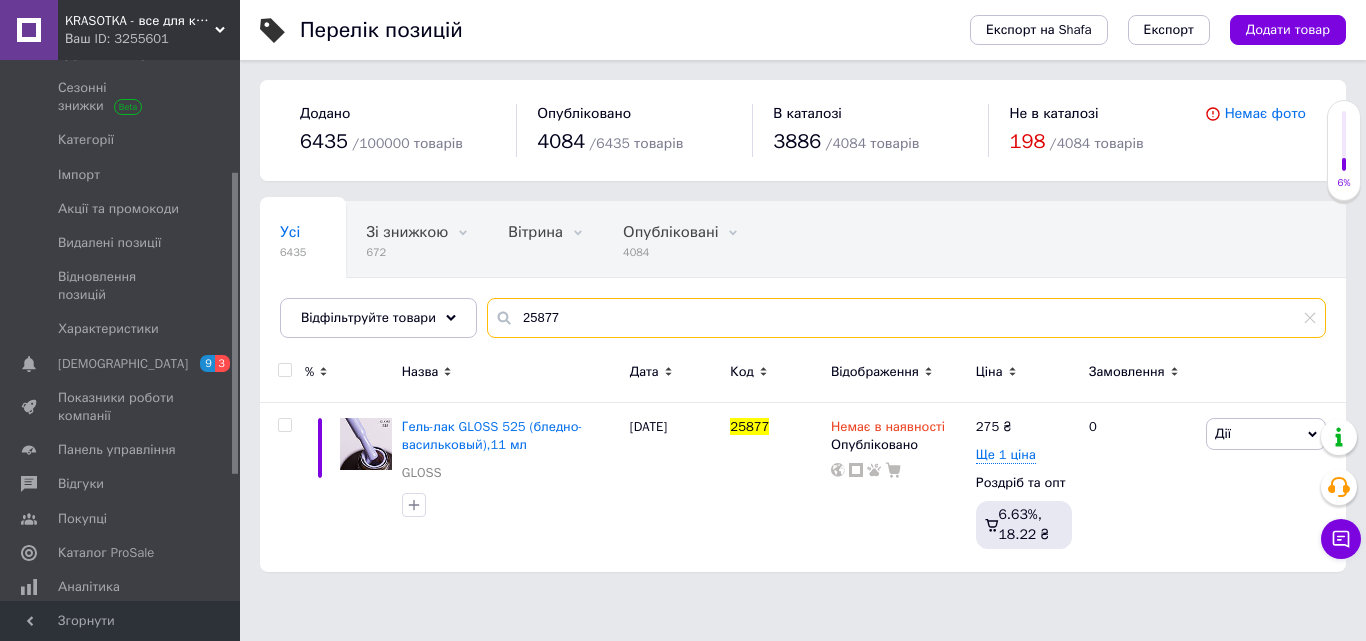 click on "25877" at bounding box center (906, 318) 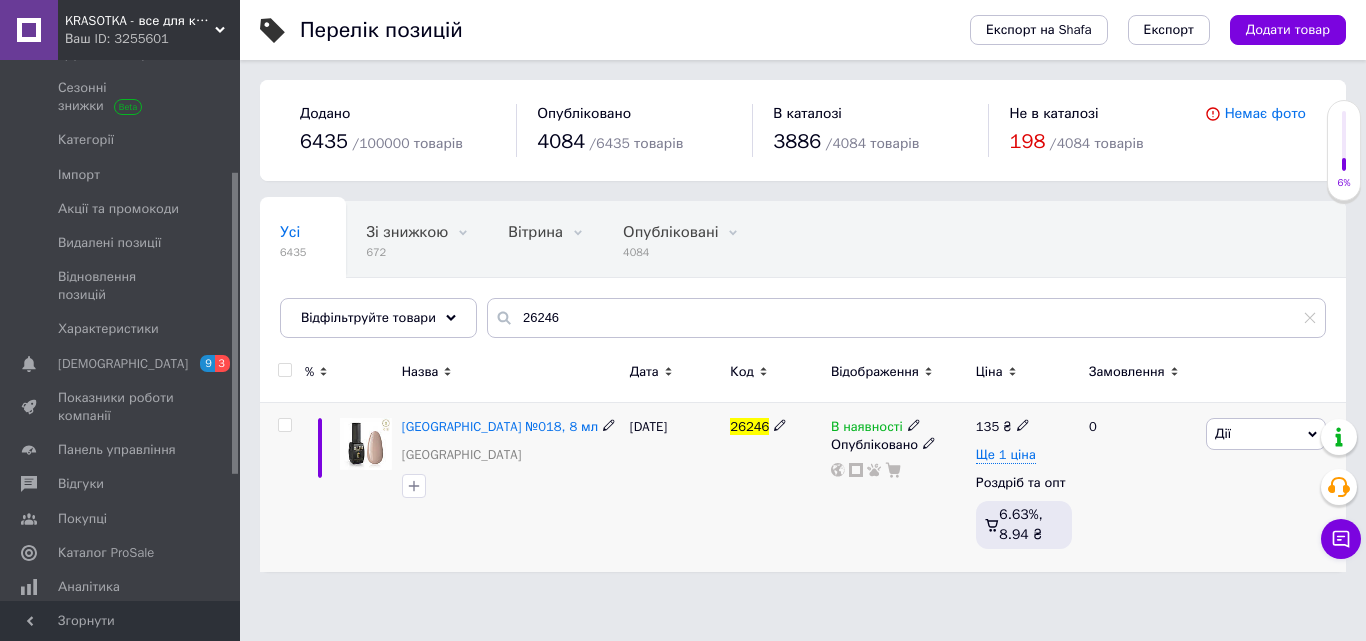 click on "В наявності" at bounding box center [867, 429] 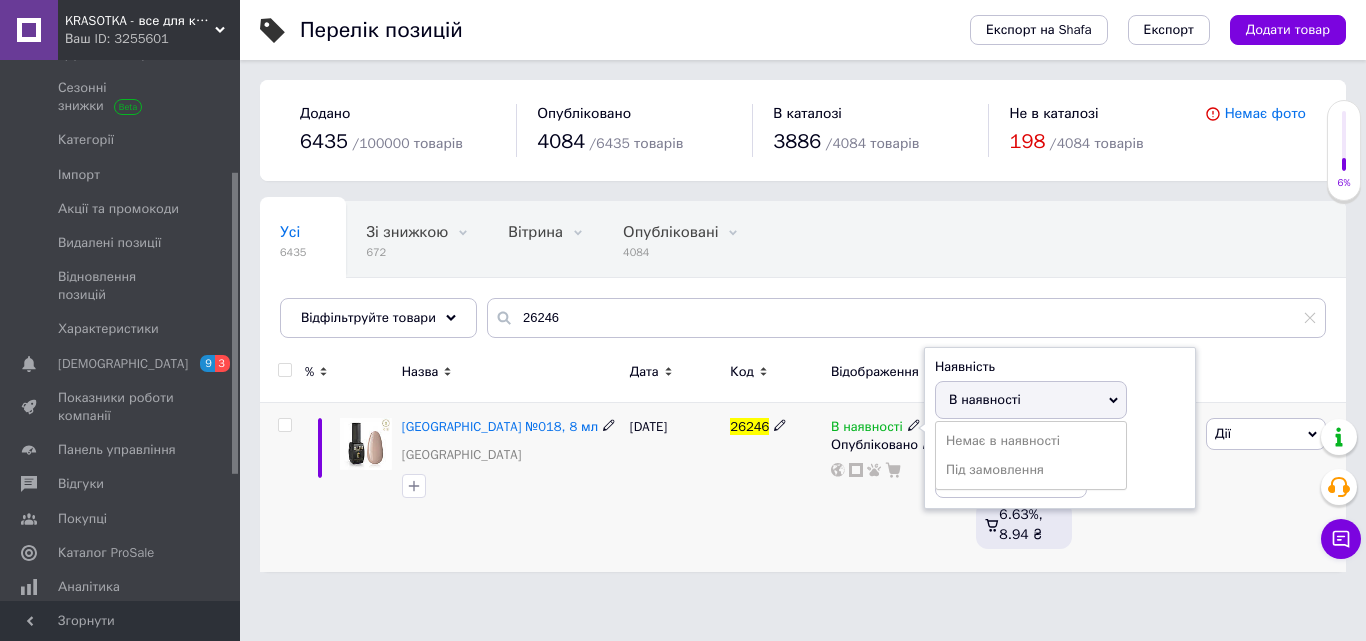 click on "Немає в наявності" at bounding box center [1031, 441] 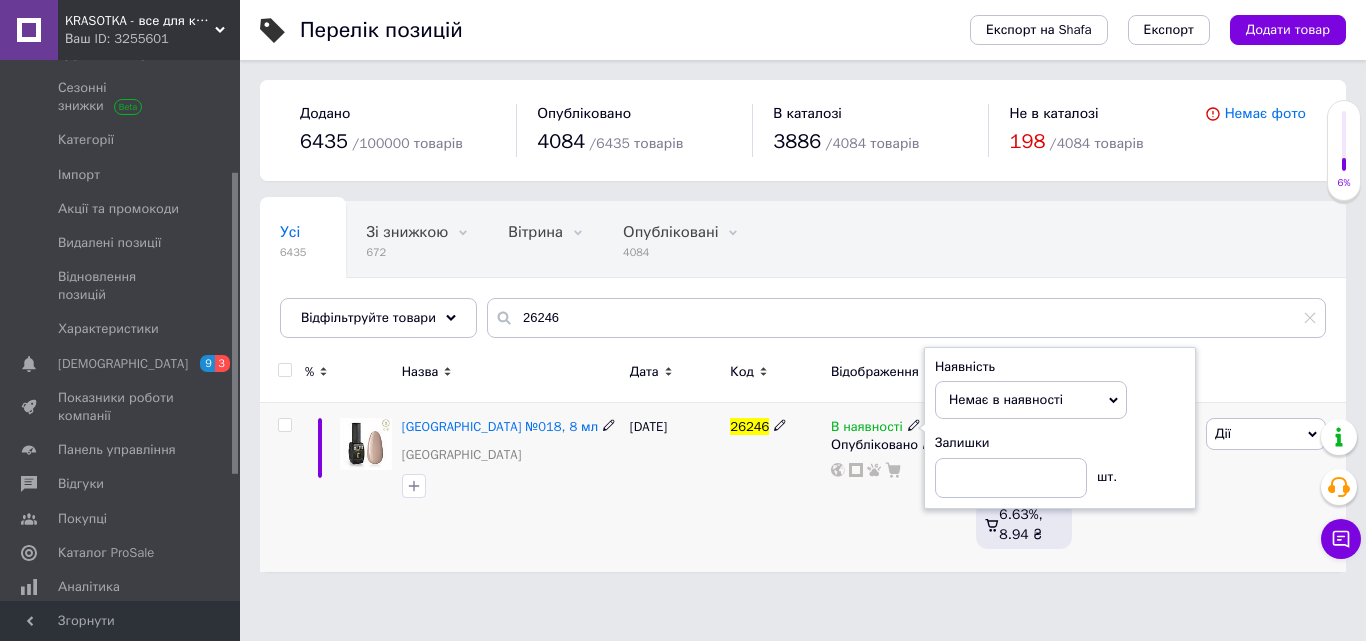 drag, startPoint x: 868, startPoint y: 510, endPoint x: 855, endPoint y: 533, distance: 26.41969 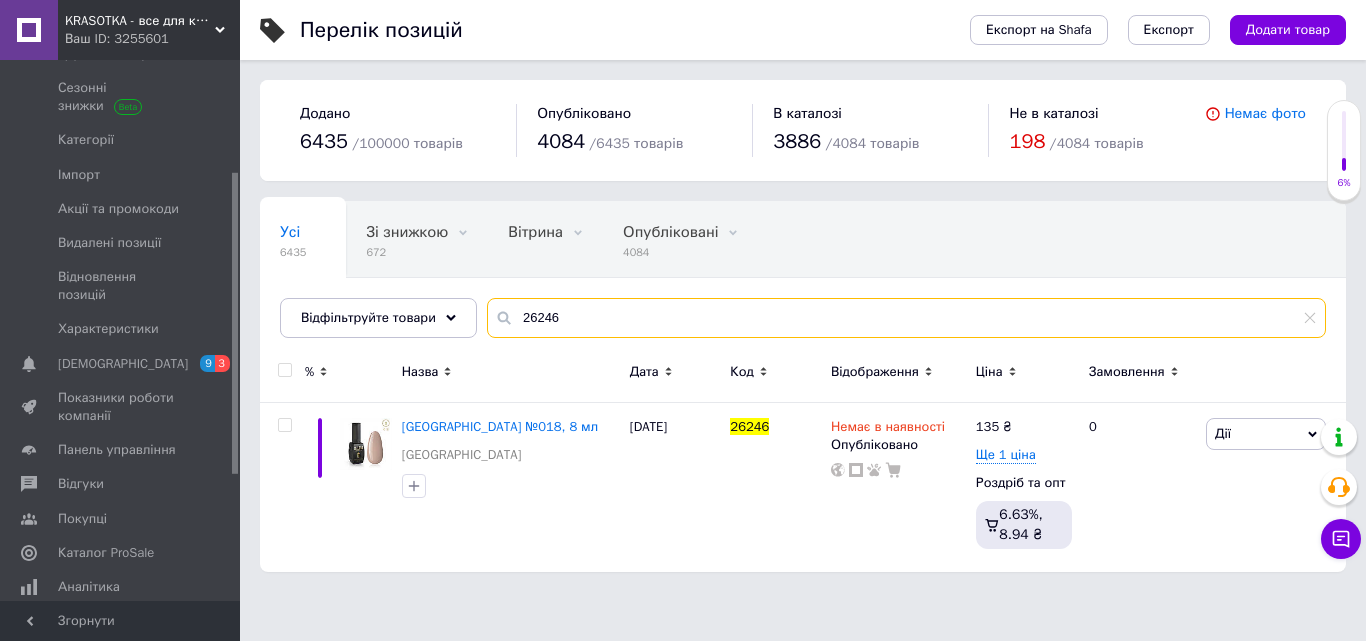 click on "26246" at bounding box center [906, 318] 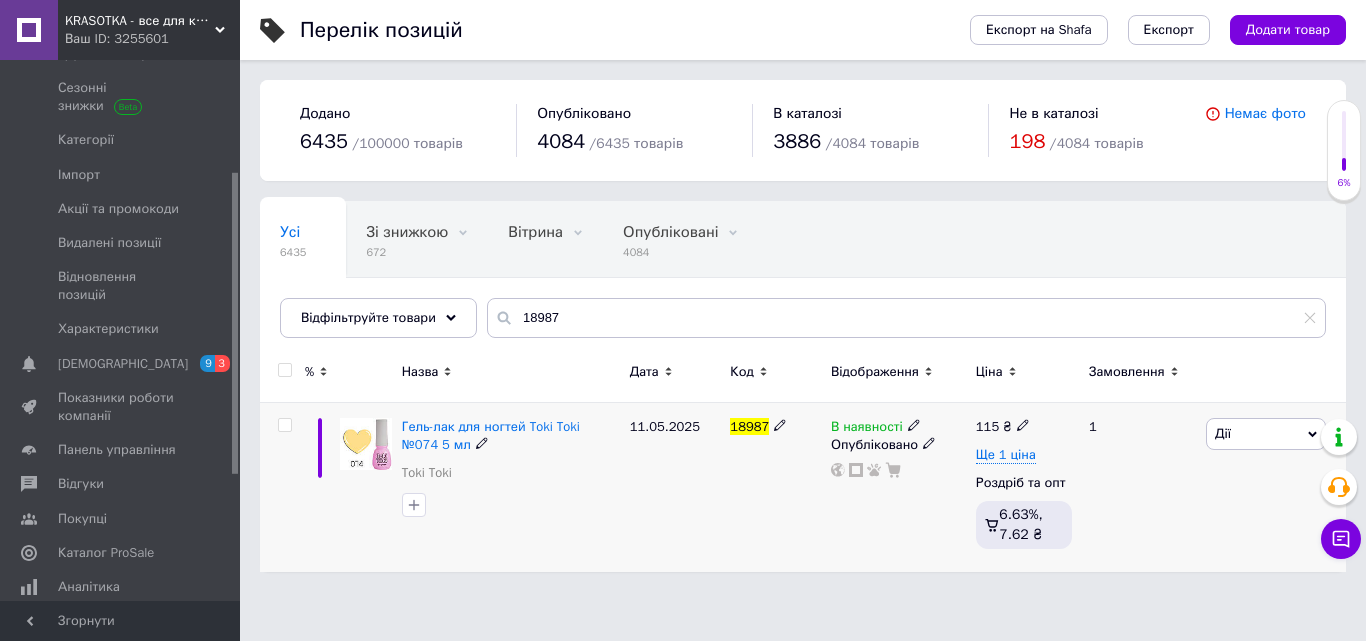 click on "В наявності" at bounding box center [867, 429] 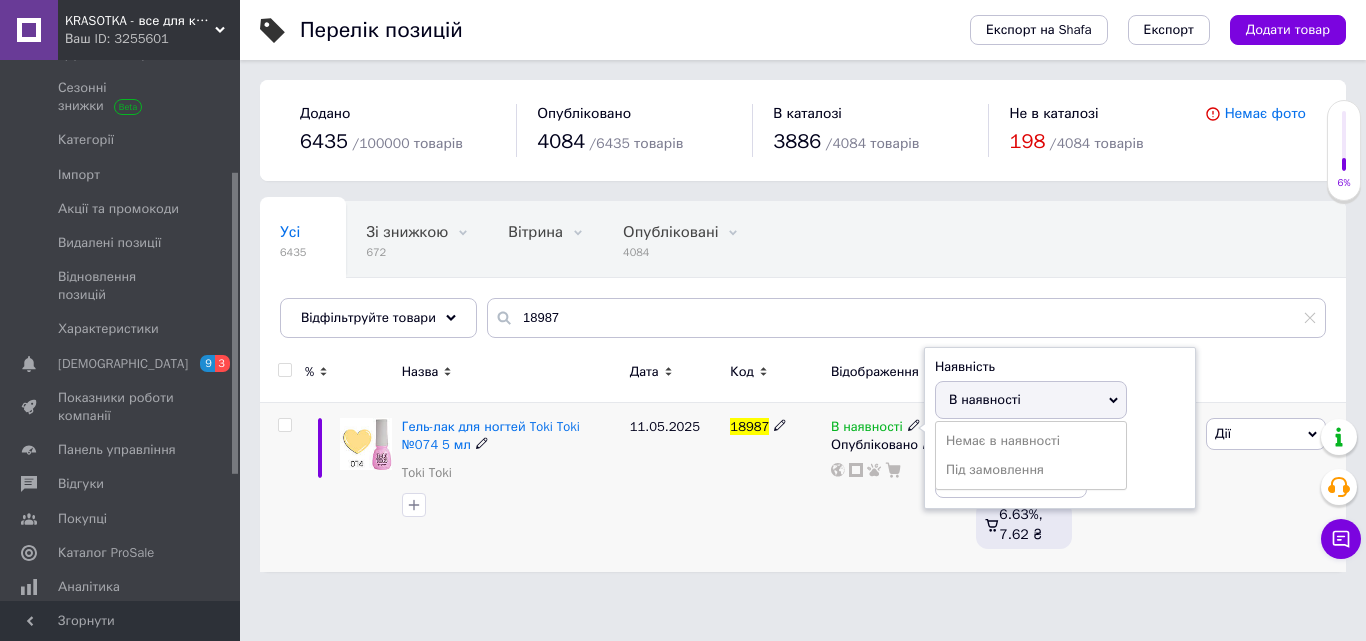 click on "Немає в наявності" at bounding box center [1031, 441] 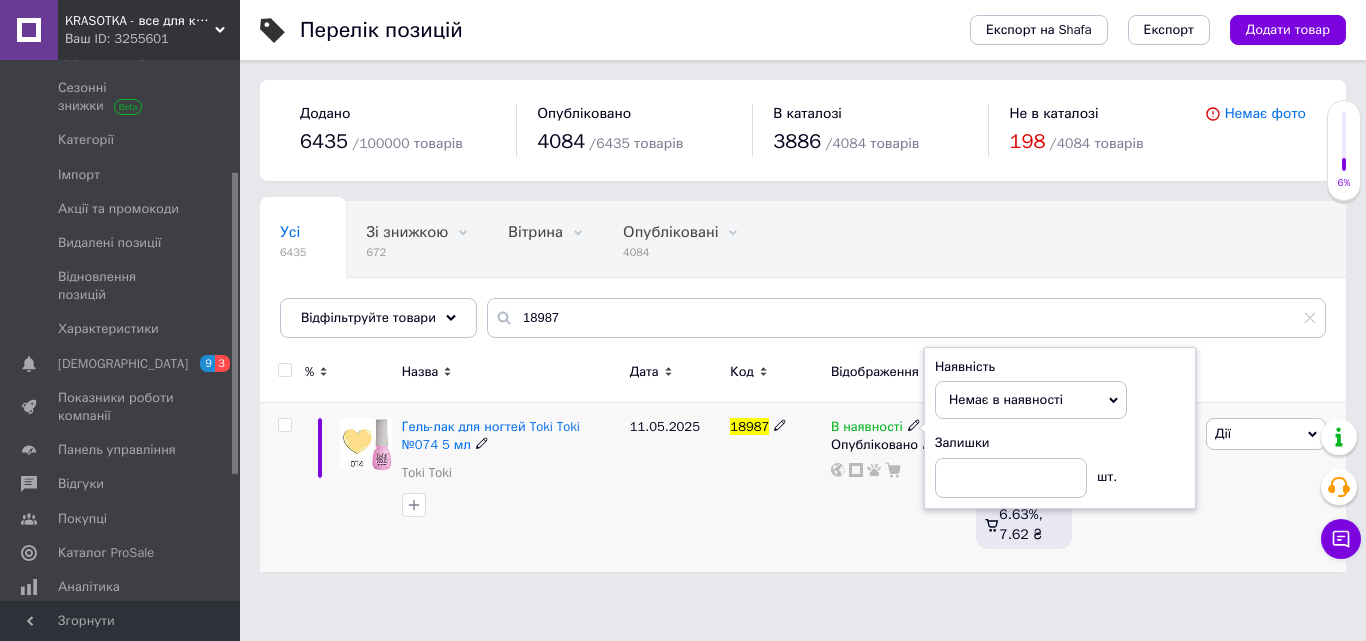 drag, startPoint x: 790, startPoint y: 504, endPoint x: 749, endPoint y: 509, distance: 41.303753 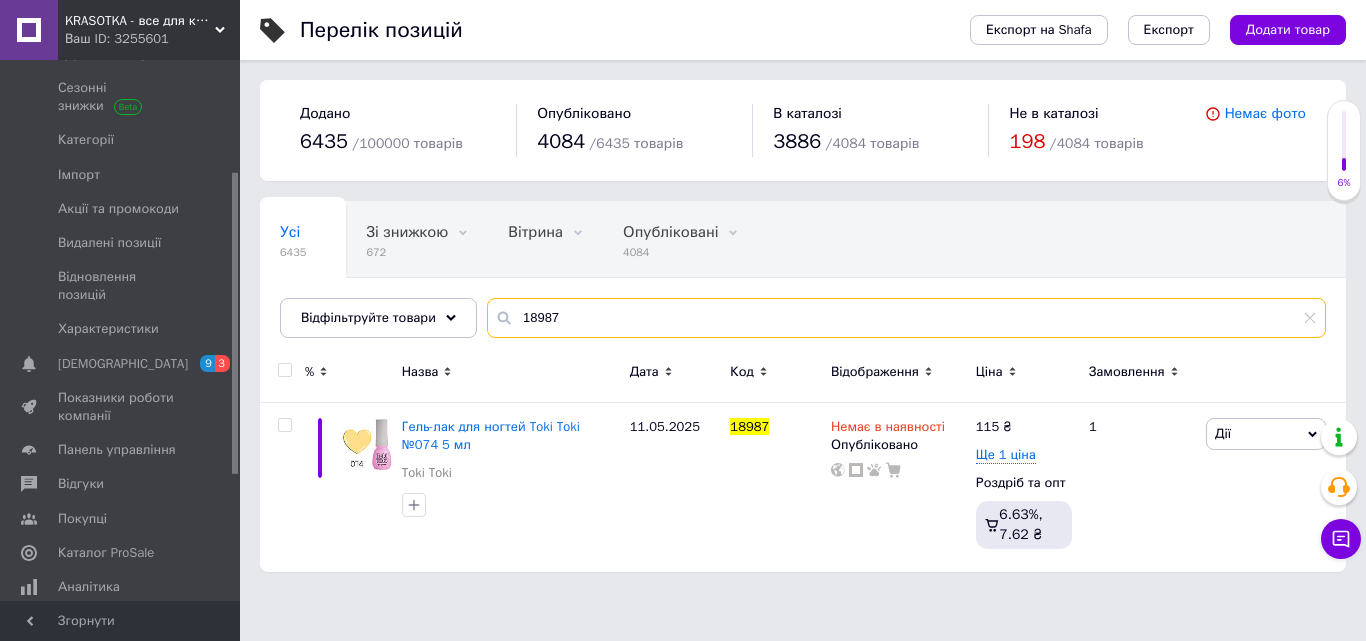 click on "18987" at bounding box center (906, 318) 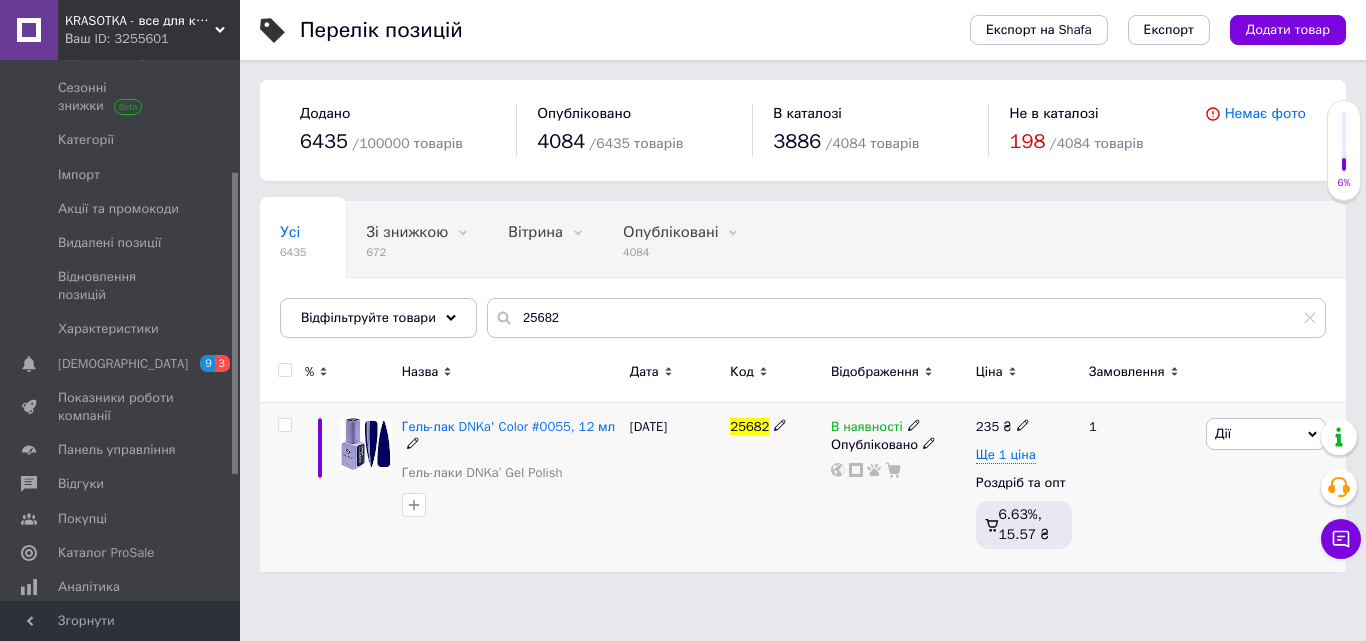 click on "В наявності" at bounding box center [867, 429] 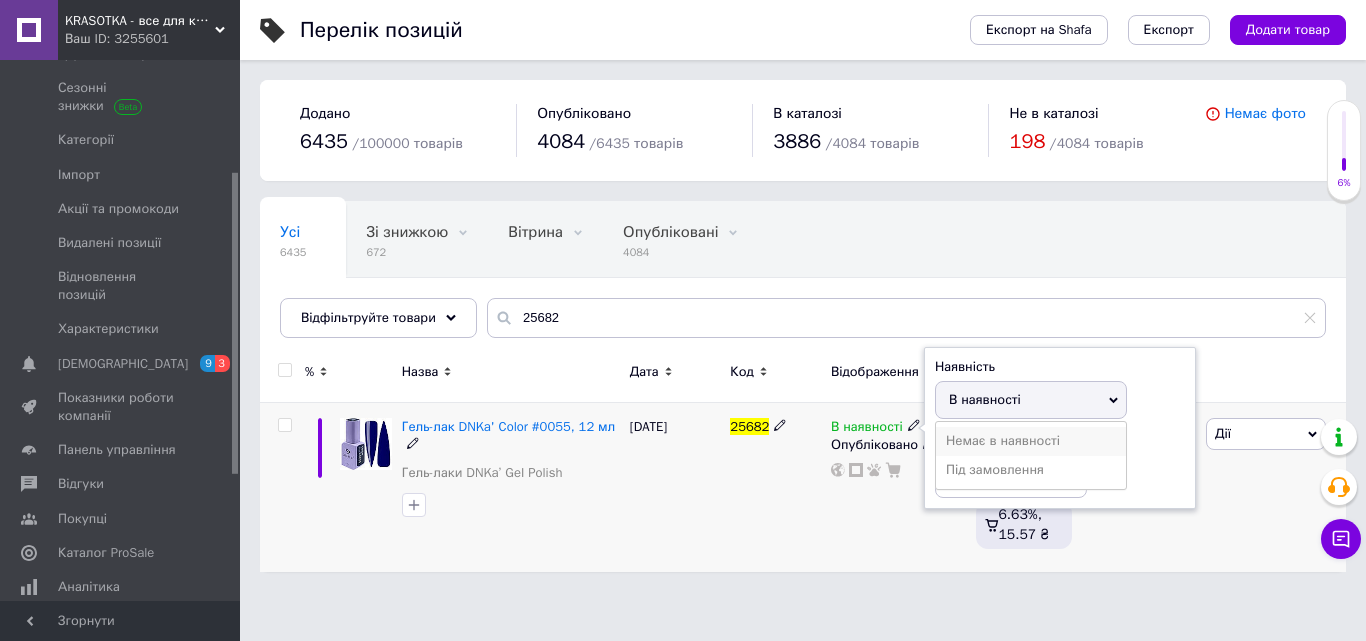 click on "Немає в наявності" at bounding box center (1031, 441) 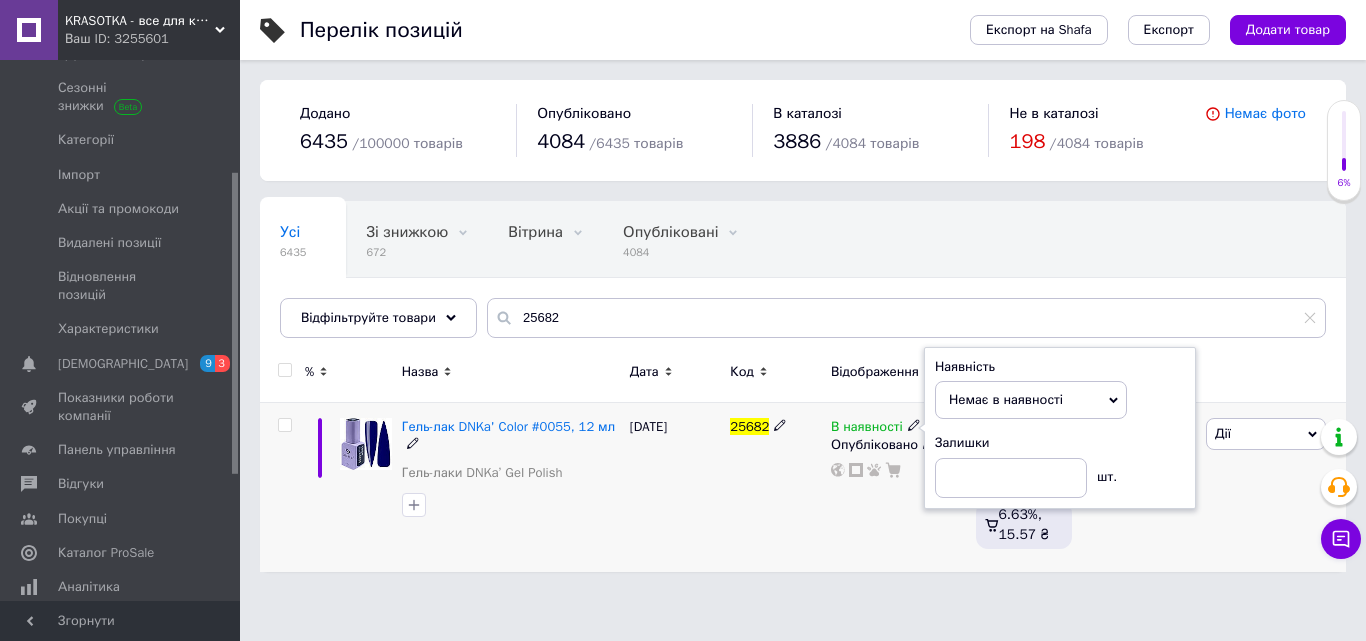 drag, startPoint x: 824, startPoint y: 530, endPoint x: 803, endPoint y: 537, distance: 22.135944 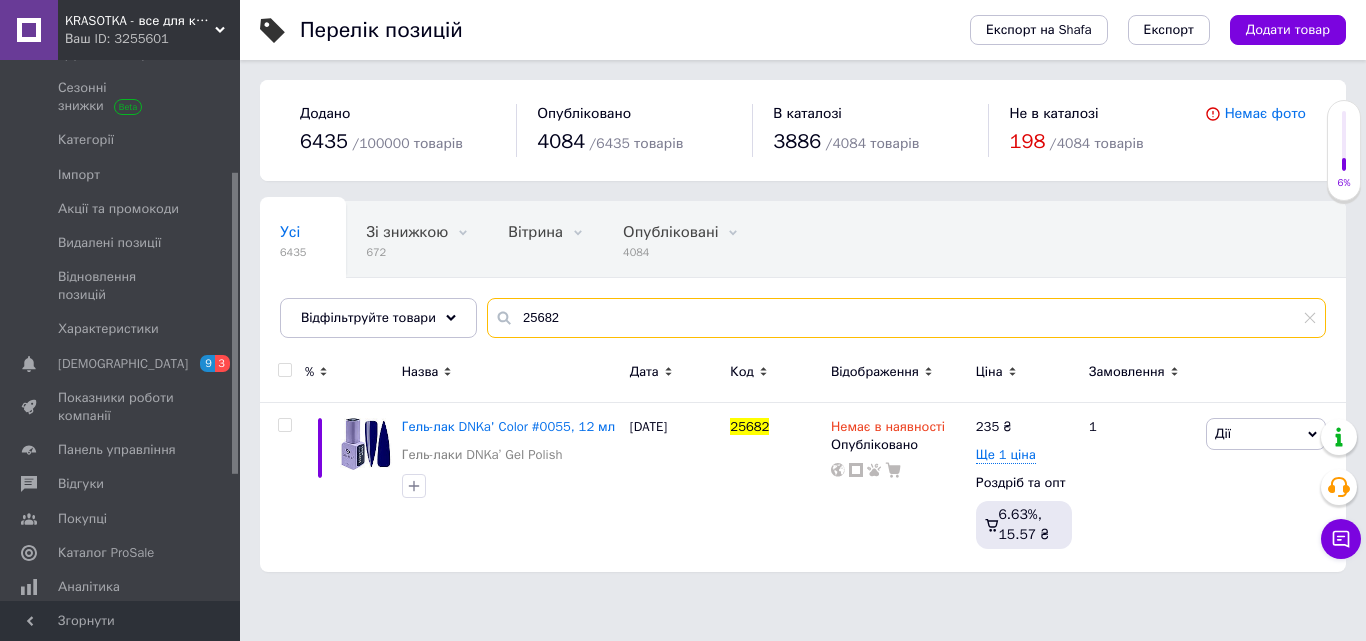 click on "25682" at bounding box center (906, 318) 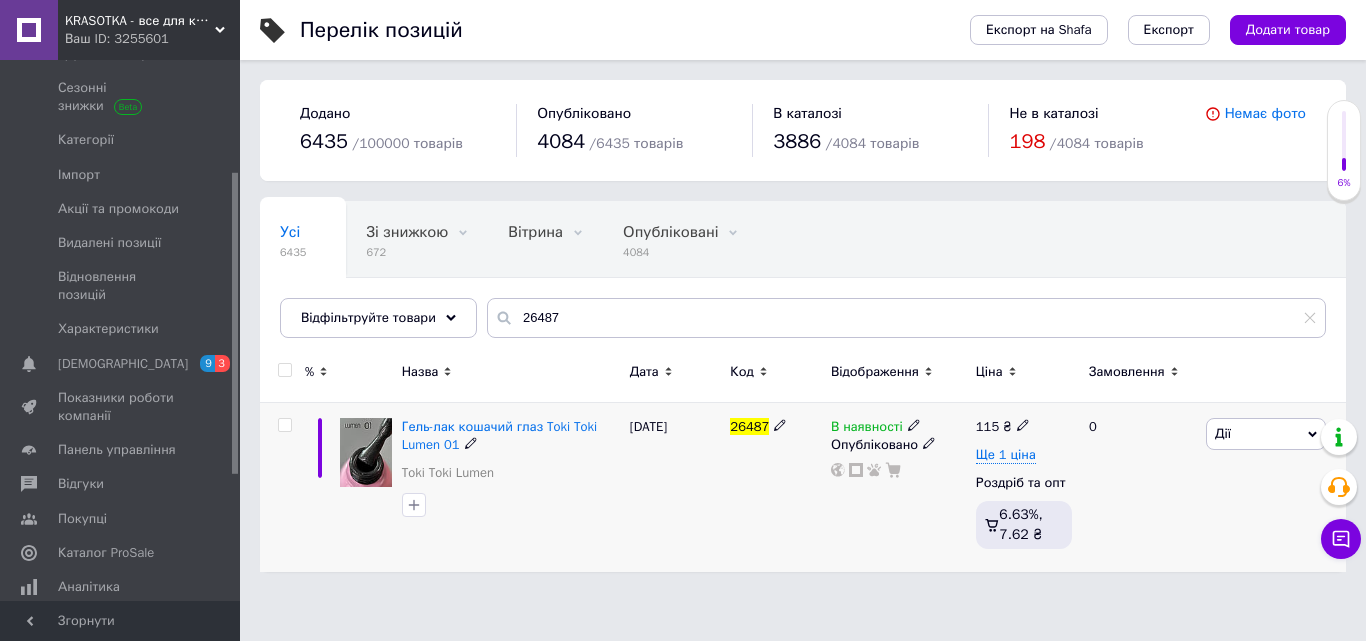 click on "В наявності" at bounding box center (867, 429) 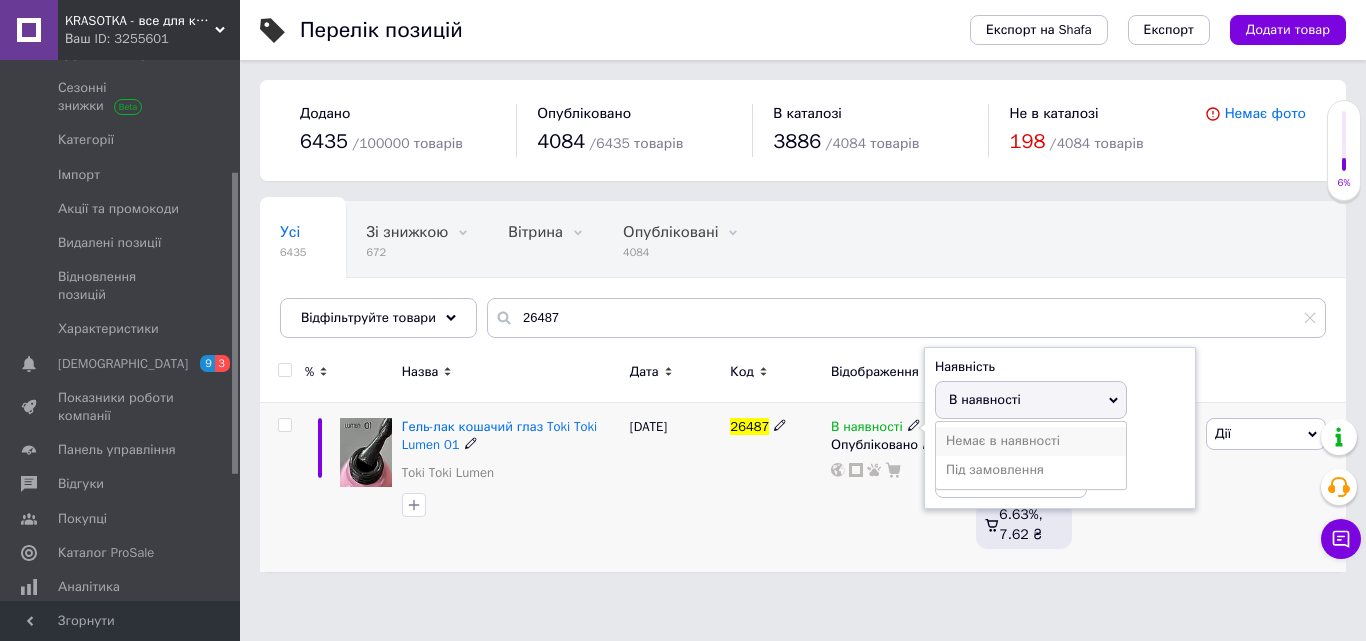 click on "Немає в наявності" at bounding box center [1031, 441] 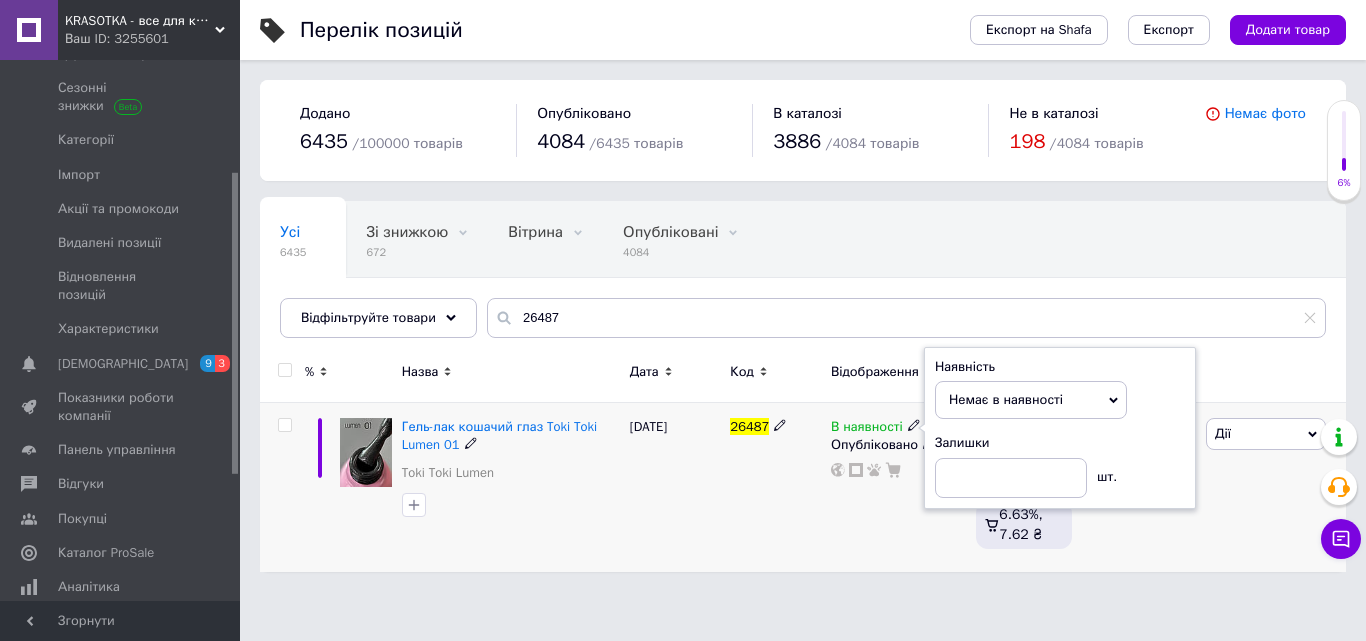 click on "28.04.2025" at bounding box center (675, 487) 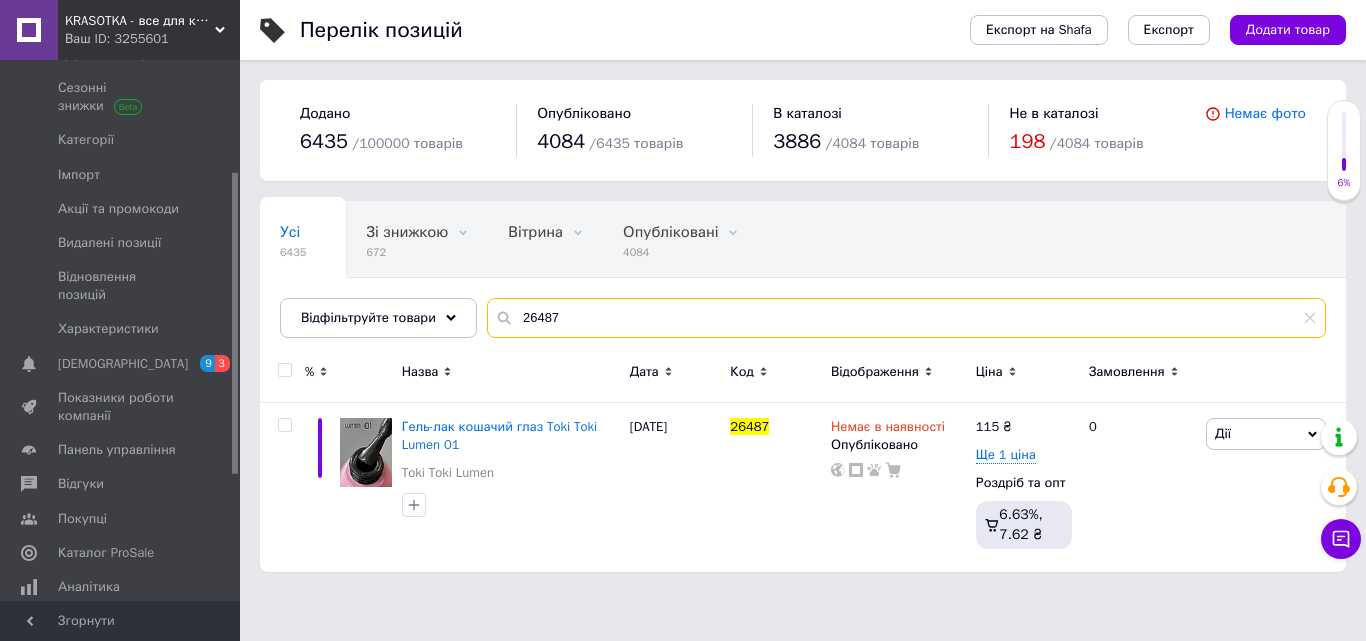 click on "26487" at bounding box center (906, 318) 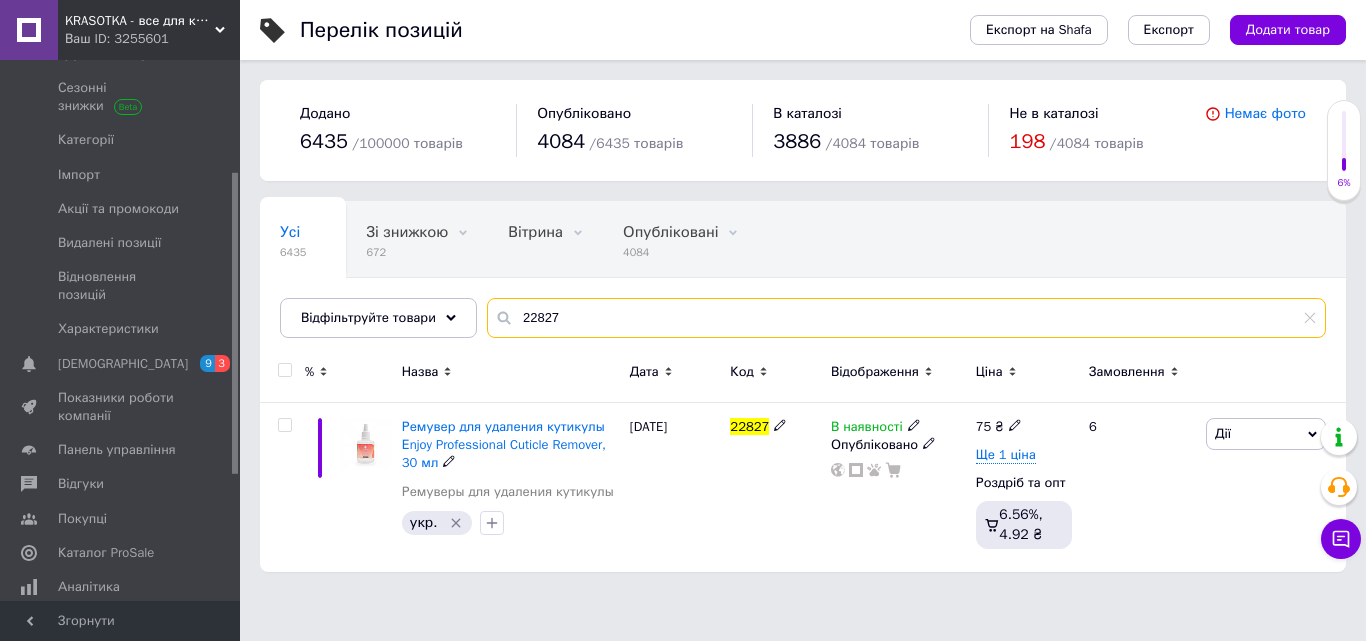 type on "22827" 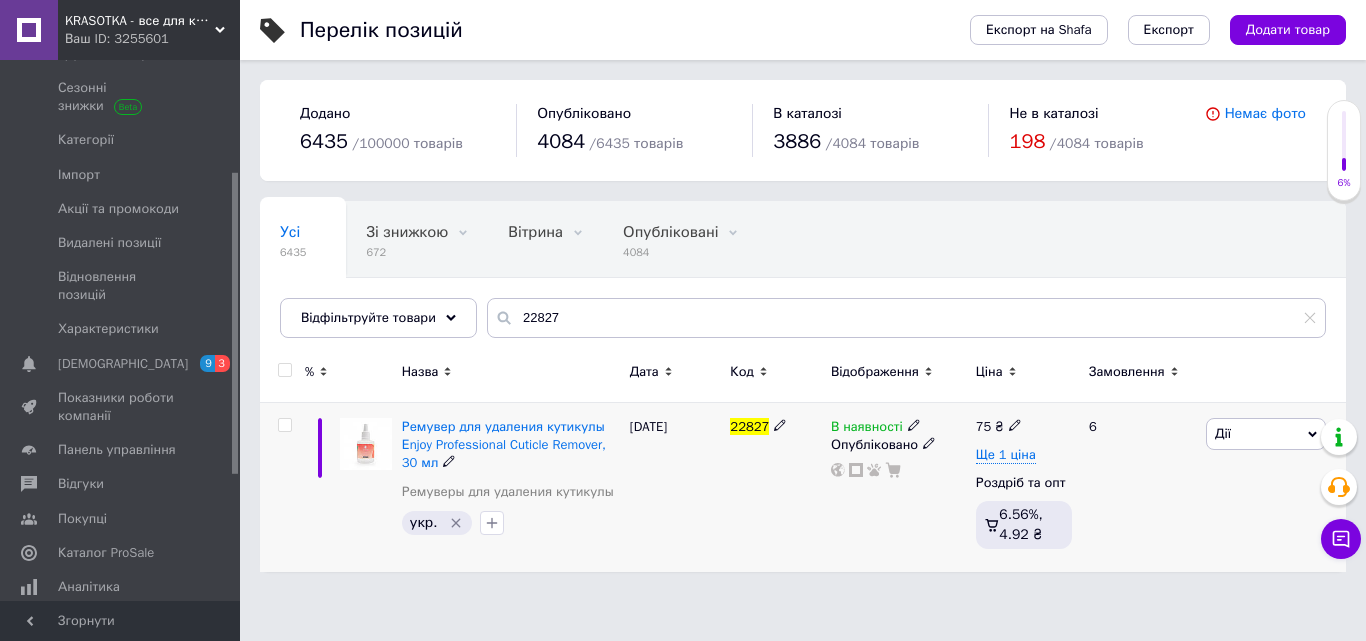 drag, startPoint x: 876, startPoint y: 426, endPoint x: 905, endPoint y: 428, distance: 29.068884 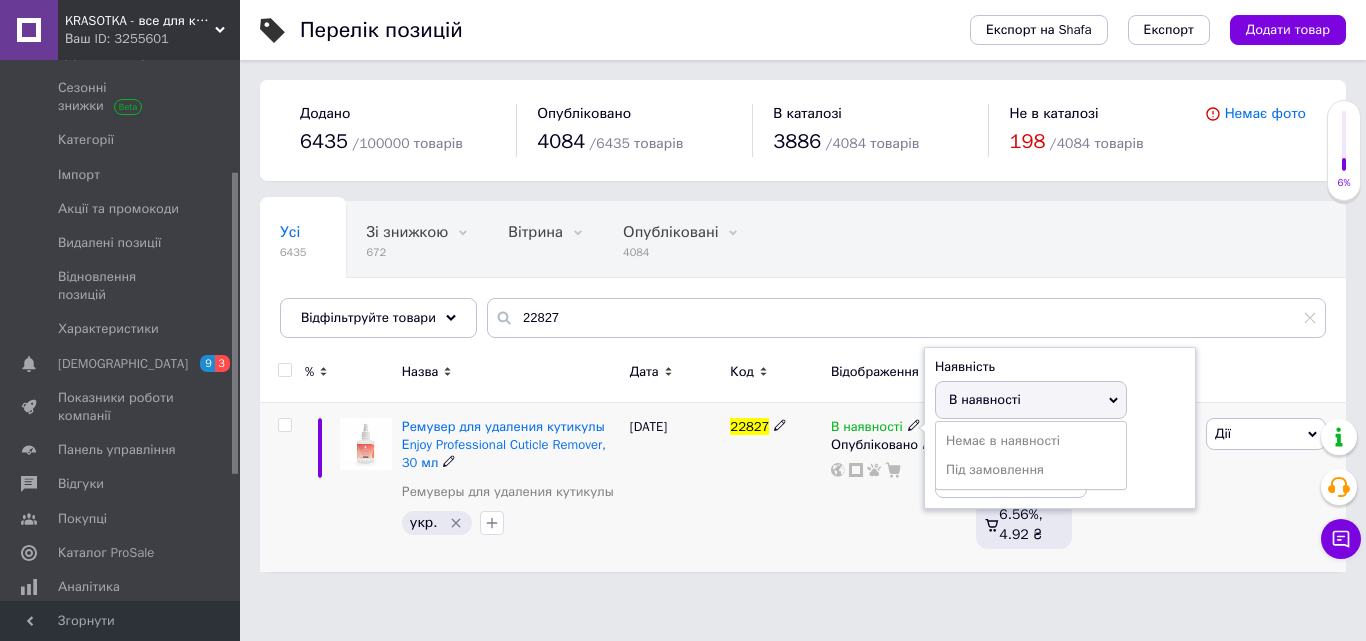 click on "Немає в наявності" at bounding box center (1031, 441) 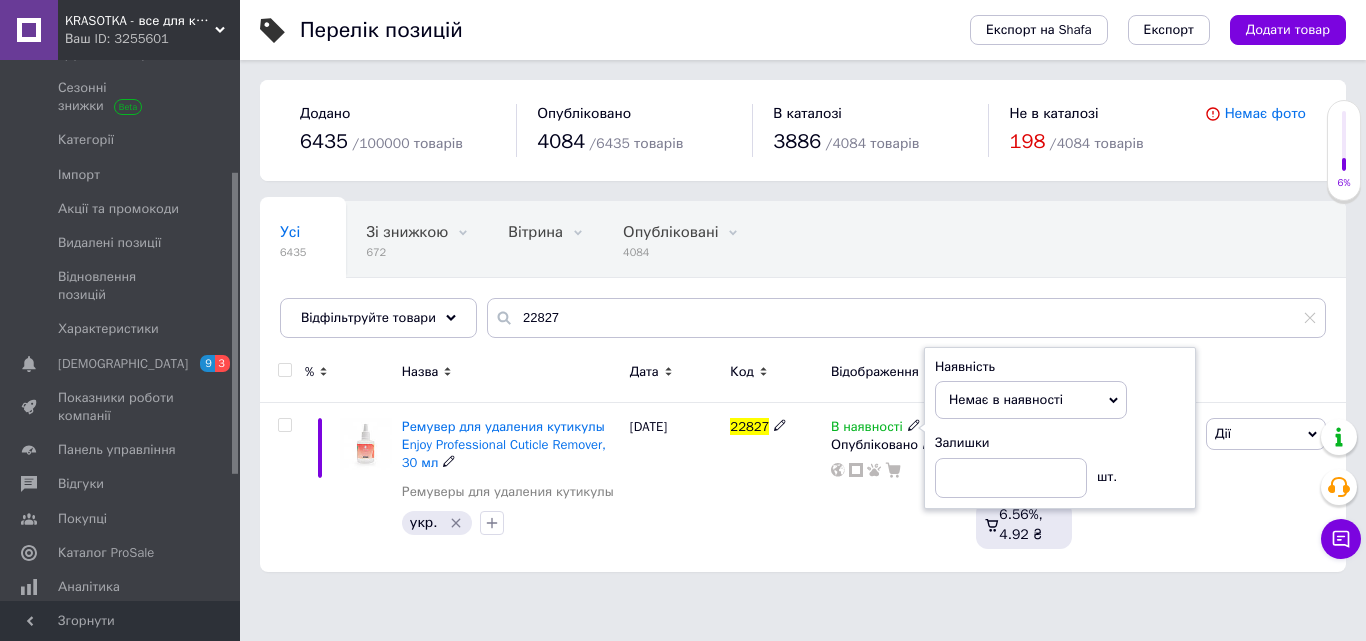 drag, startPoint x: 761, startPoint y: 559, endPoint x: 744, endPoint y: 576, distance: 24.04163 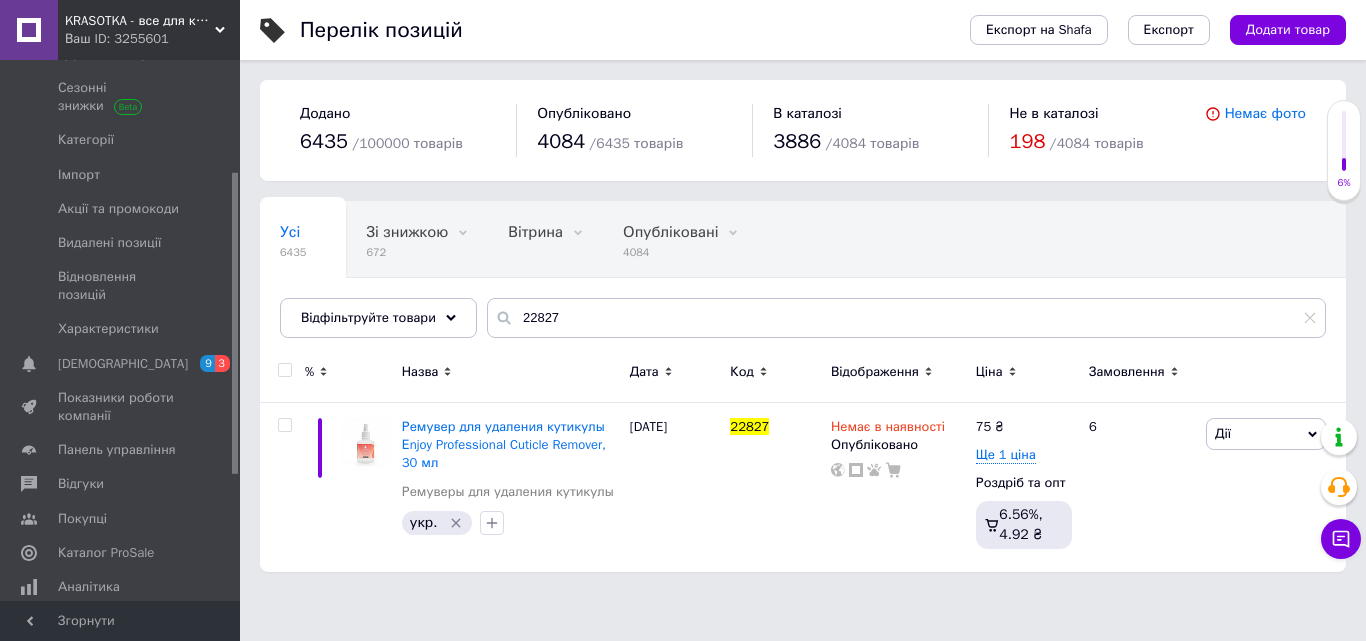 click on "Ваш ID: 3255601" at bounding box center (152, 39) 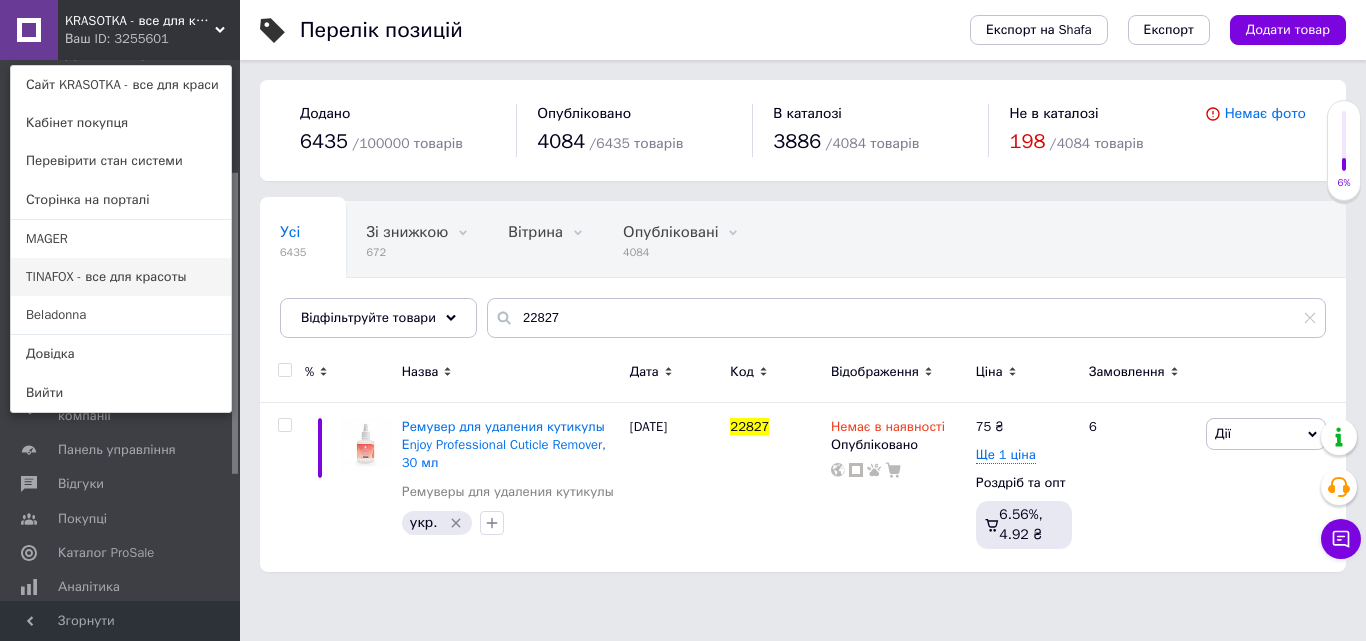 click on "TINAFOX - все для красоты" at bounding box center (121, 277) 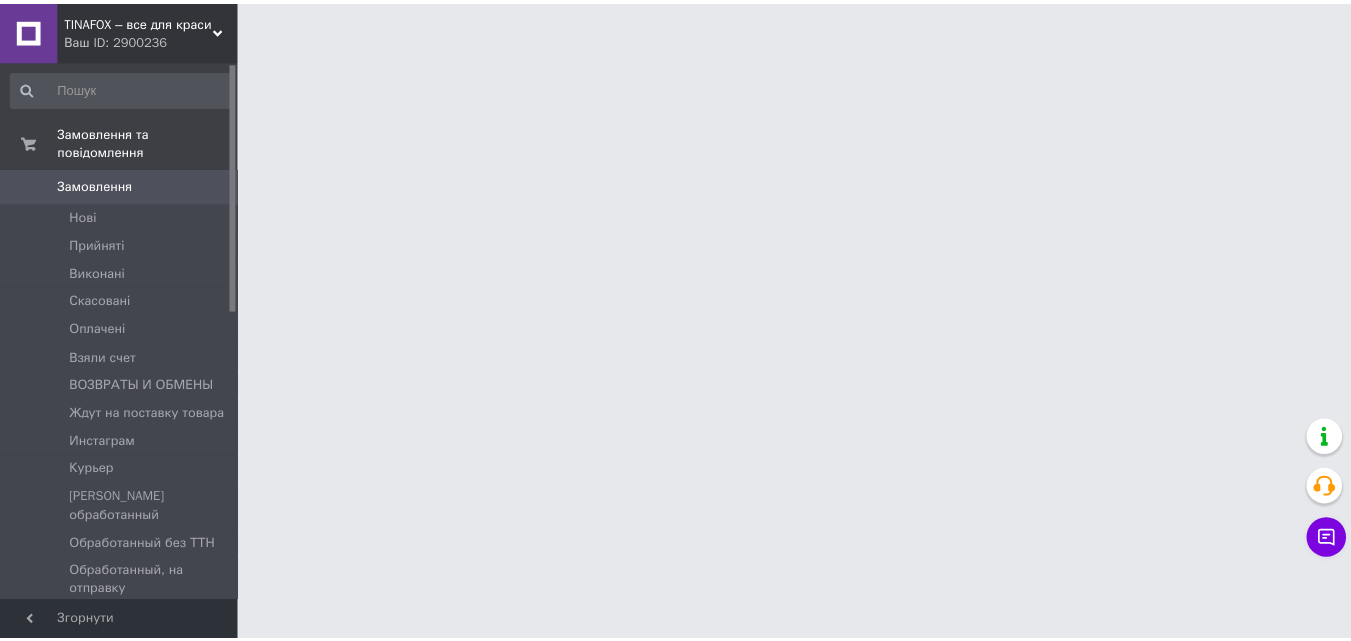 scroll, scrollTop: 0, scrollLeft: 0, axis: both 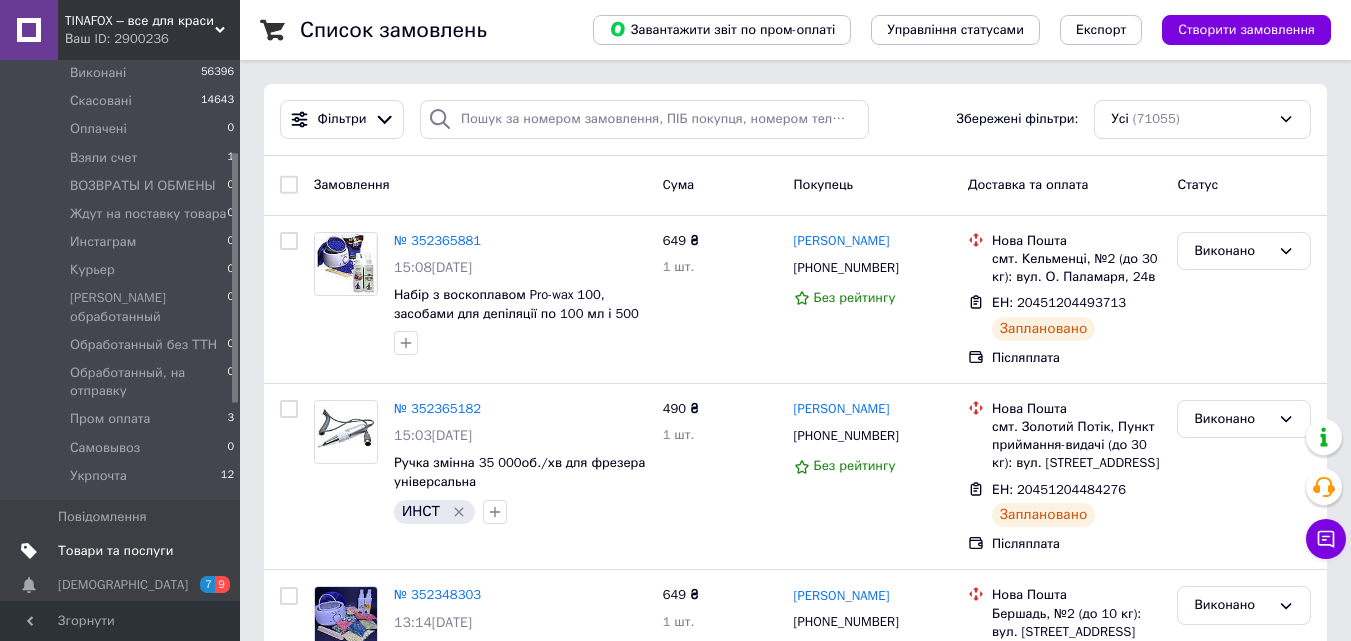 click on "Товари та послуги" at bounding box center (115, 551) 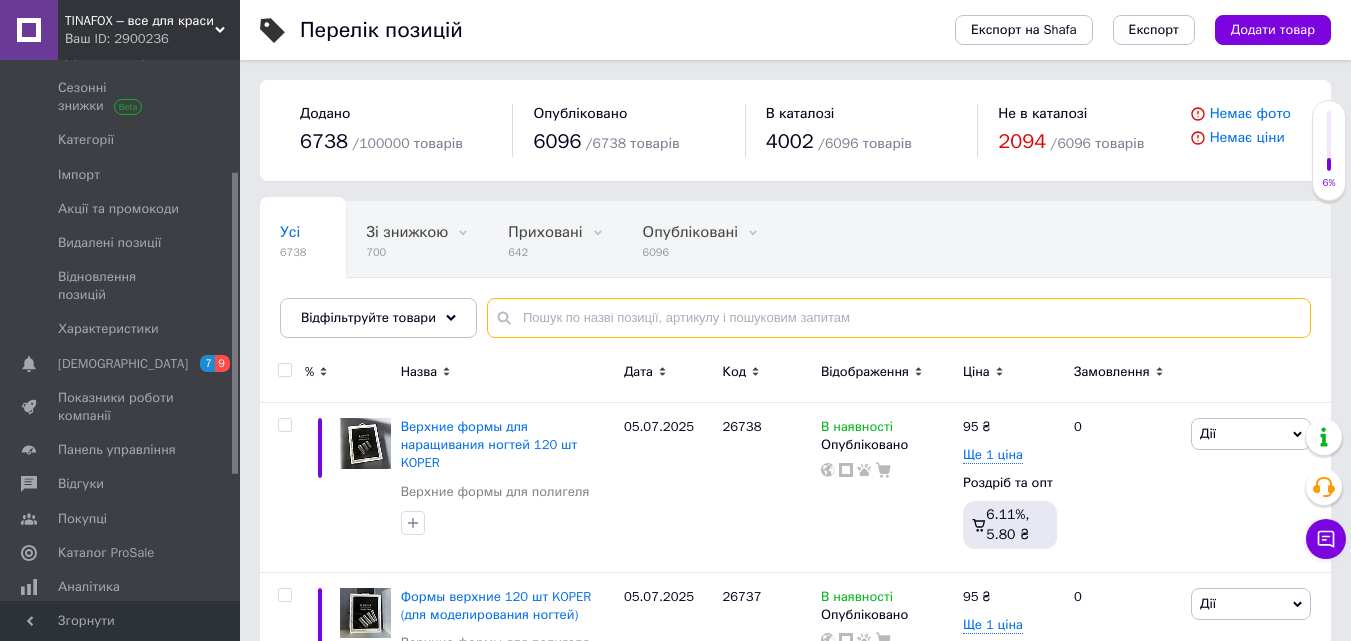 paste on "22827" 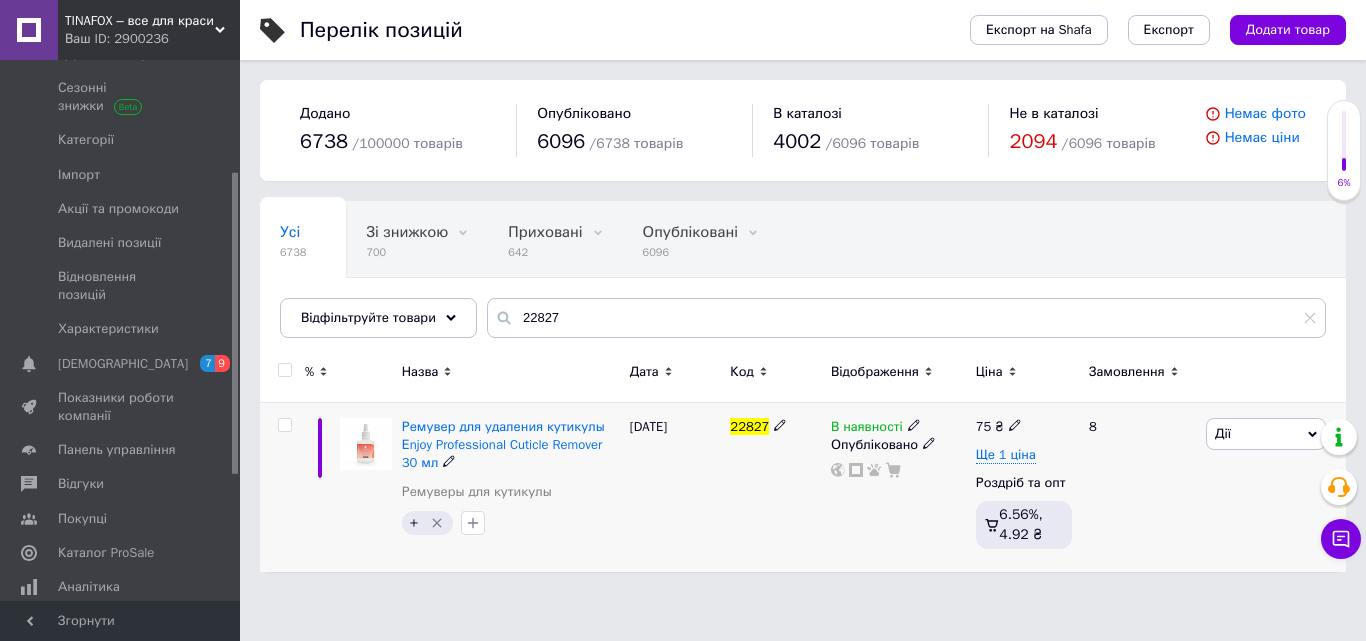 click on "В наявності Опубліковано" at bounding box center [898, 487] 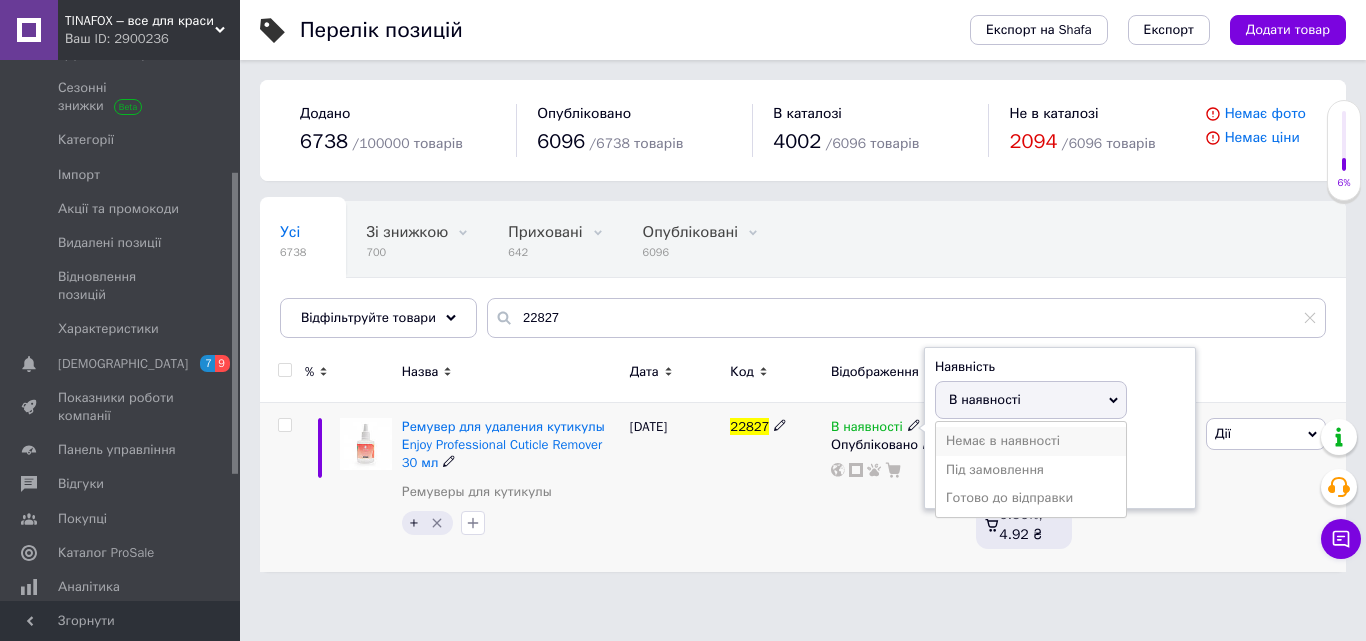 click on "Немає в наявності" at bounding box center [1031, 441] 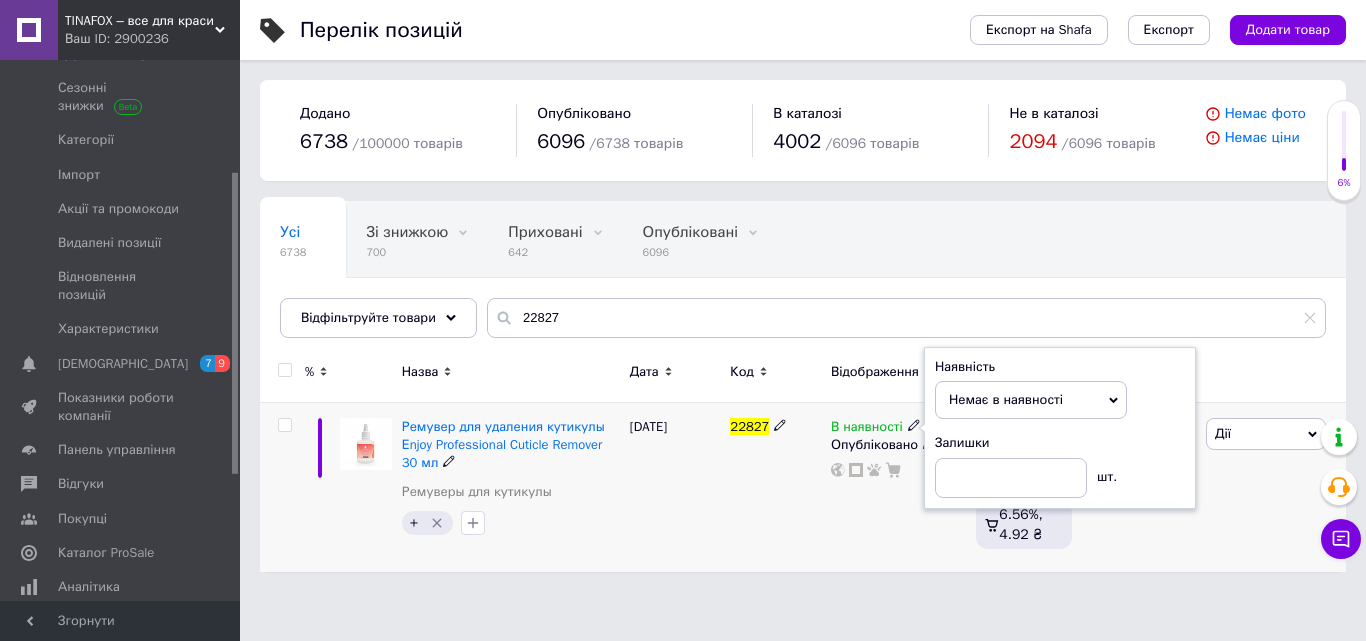 click on "22827" at bounding box center (775, 487) 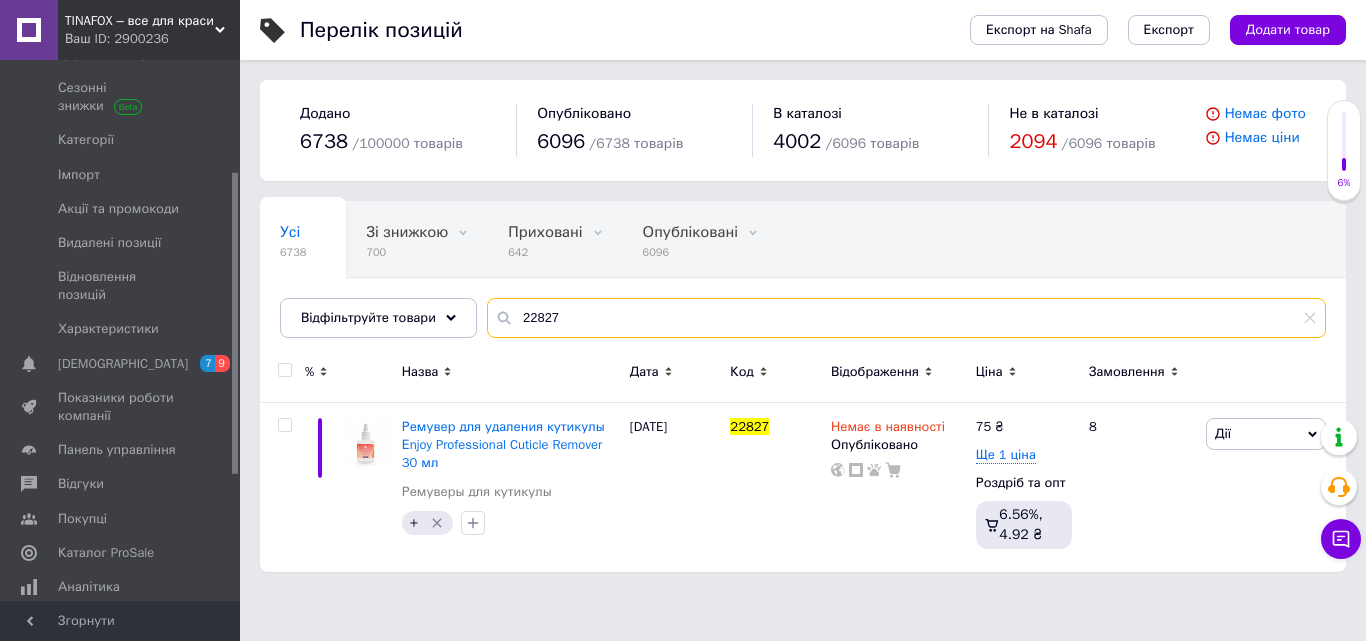 click on "22827" at bounding box center (906, 318) 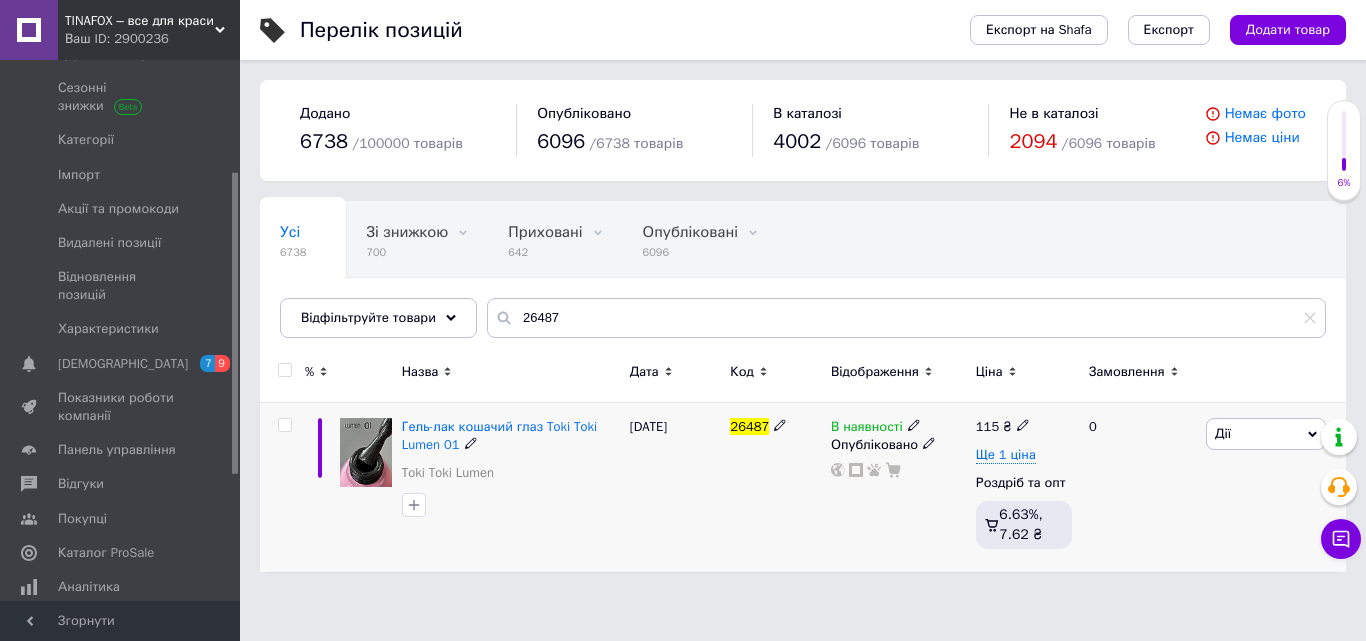 drag, startPoint x: 856, startPoint y: 419, endPoint x: 895, endPoint y: 427, distance: 39.812057 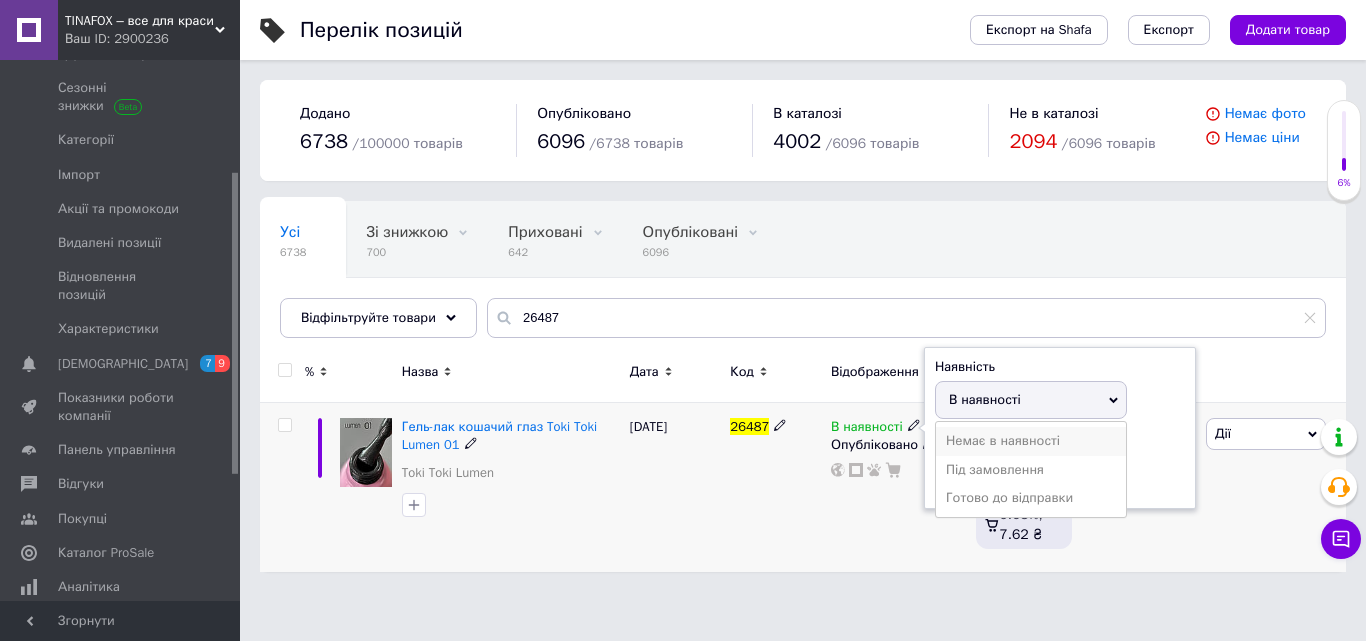 click on "Немає в наявності" at bounding box center [1031, 441] 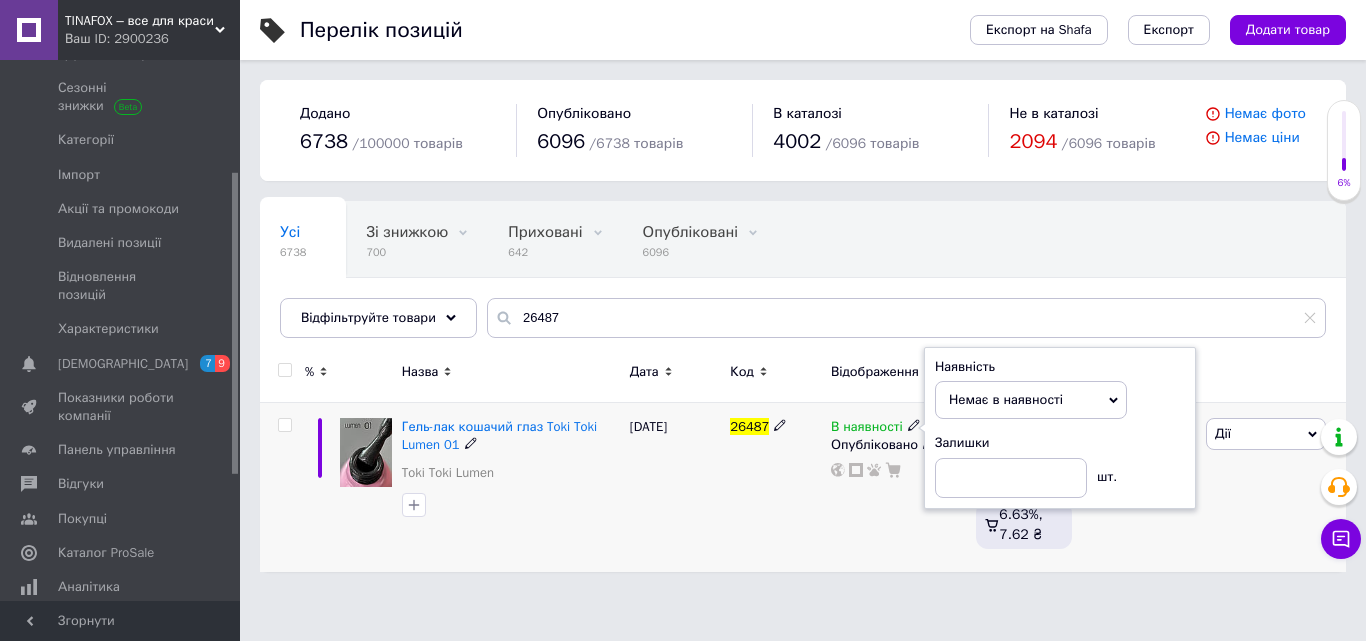 click on "В наявності Наявність Немає в наявності В наявності Під замовлення Готово до відправки Залишки шт. Опубліковано" at bounding box center (898, 487) 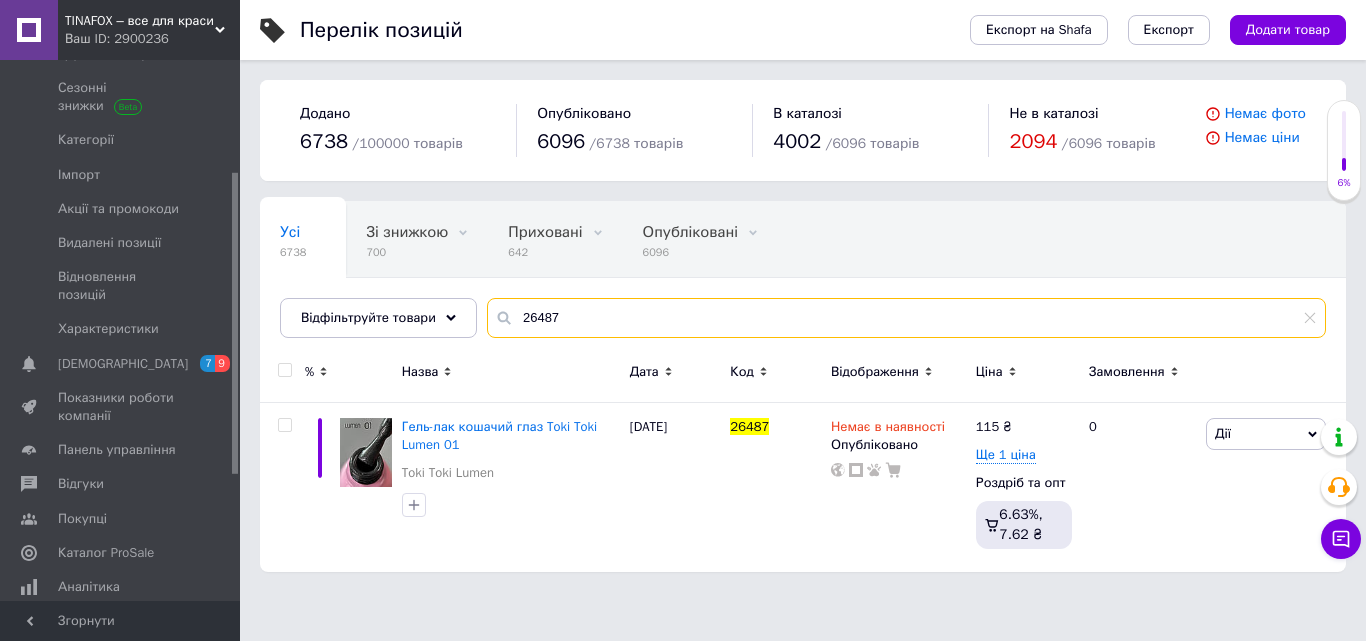 click on "26487" at bounding box center (906, 318) 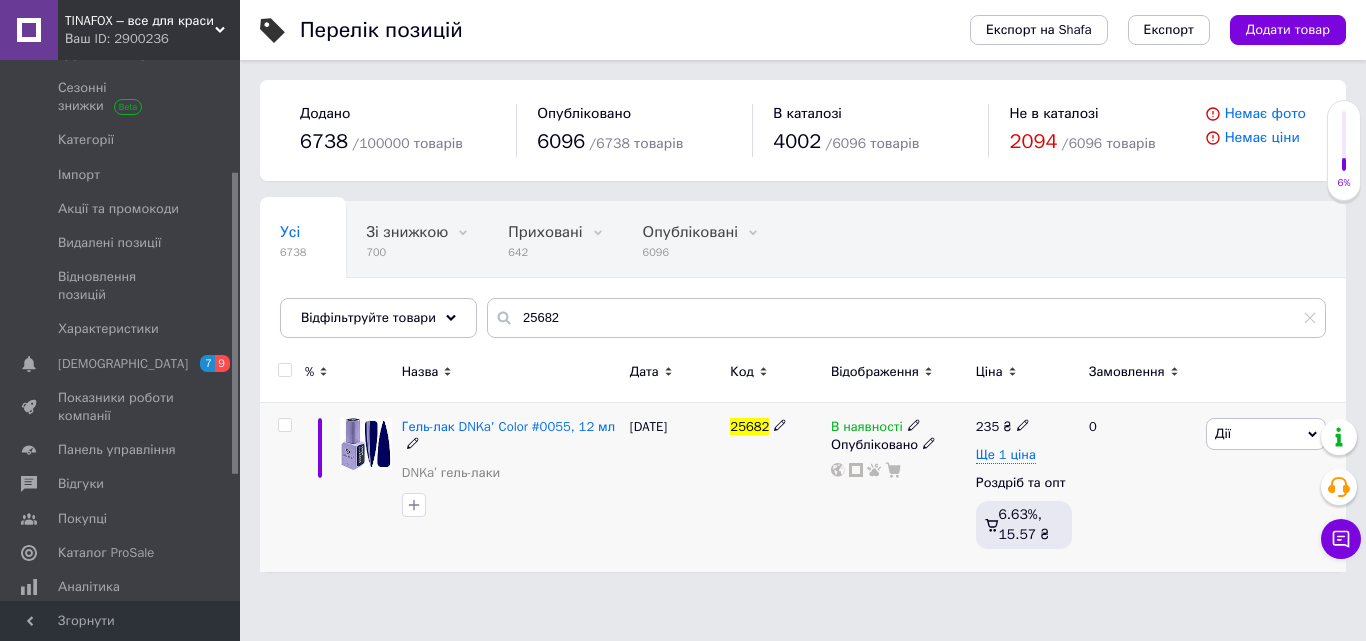 click on "В наявності" at bounding box center [867, 429] 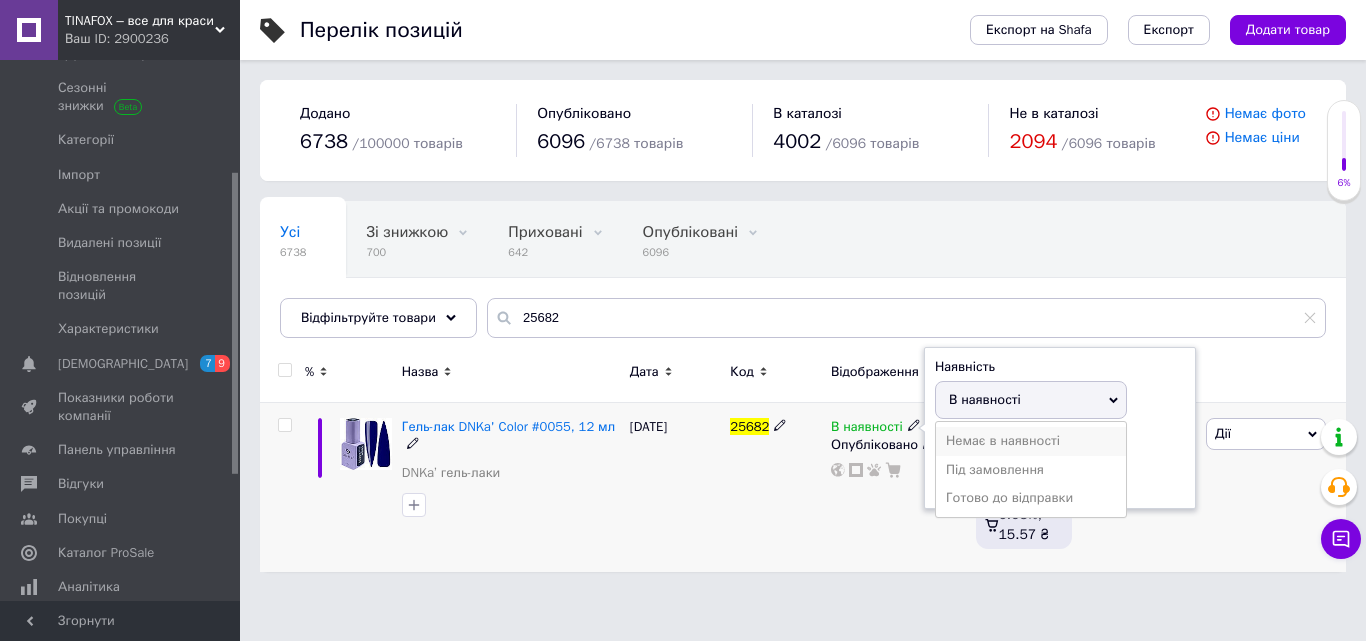 click on "Немає в наявності" at bounding box center [1031, 441] 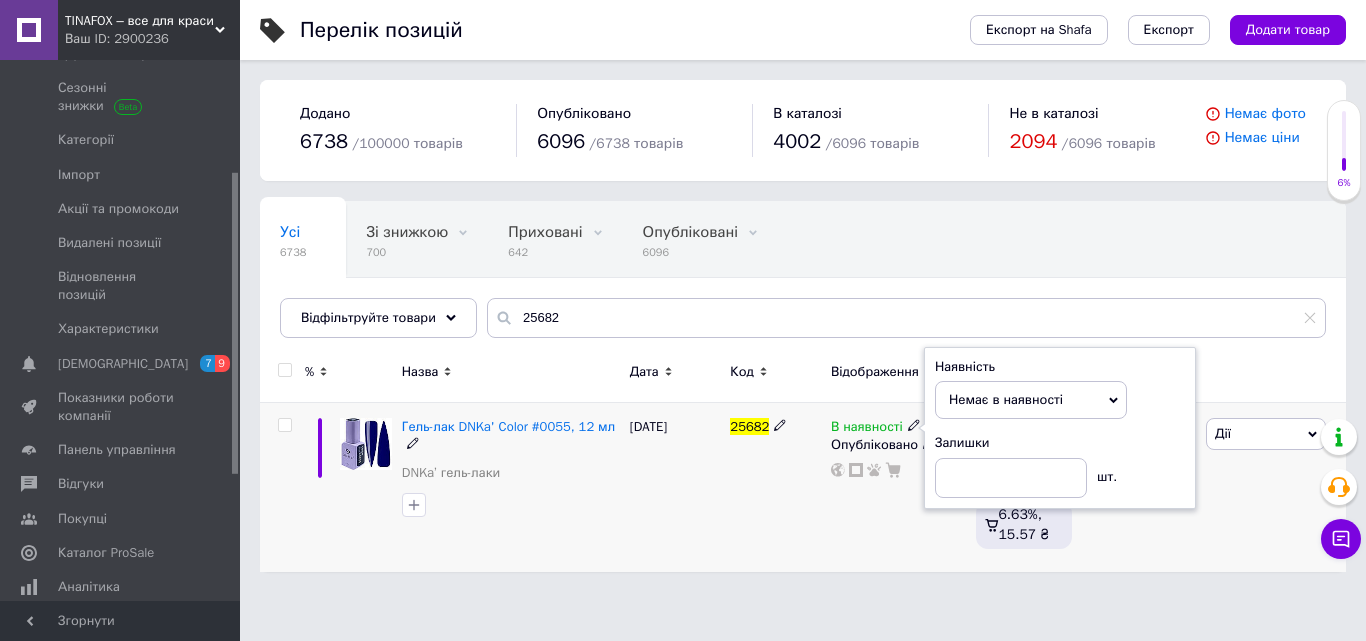 drag, startPoint x: 837, startPoint y: 515, endPoint x: 810, endPoint y: 527, distance: 29.546574 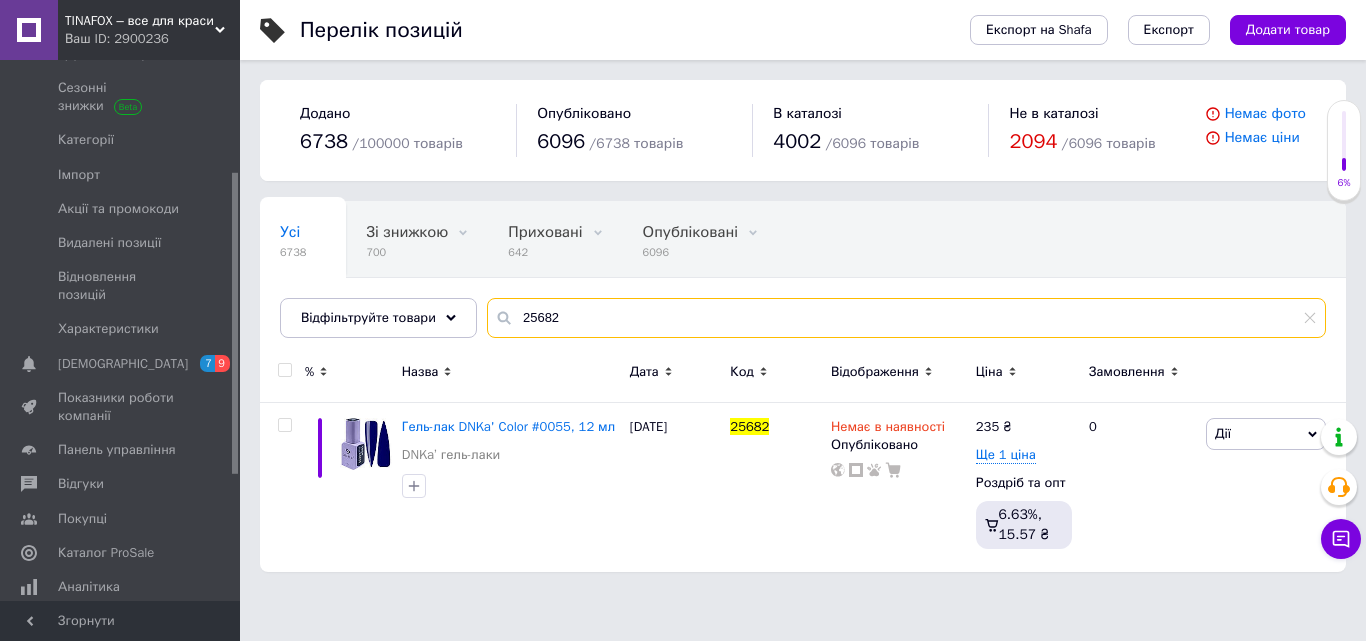 click on "25682" at bounding box center [906, 318] 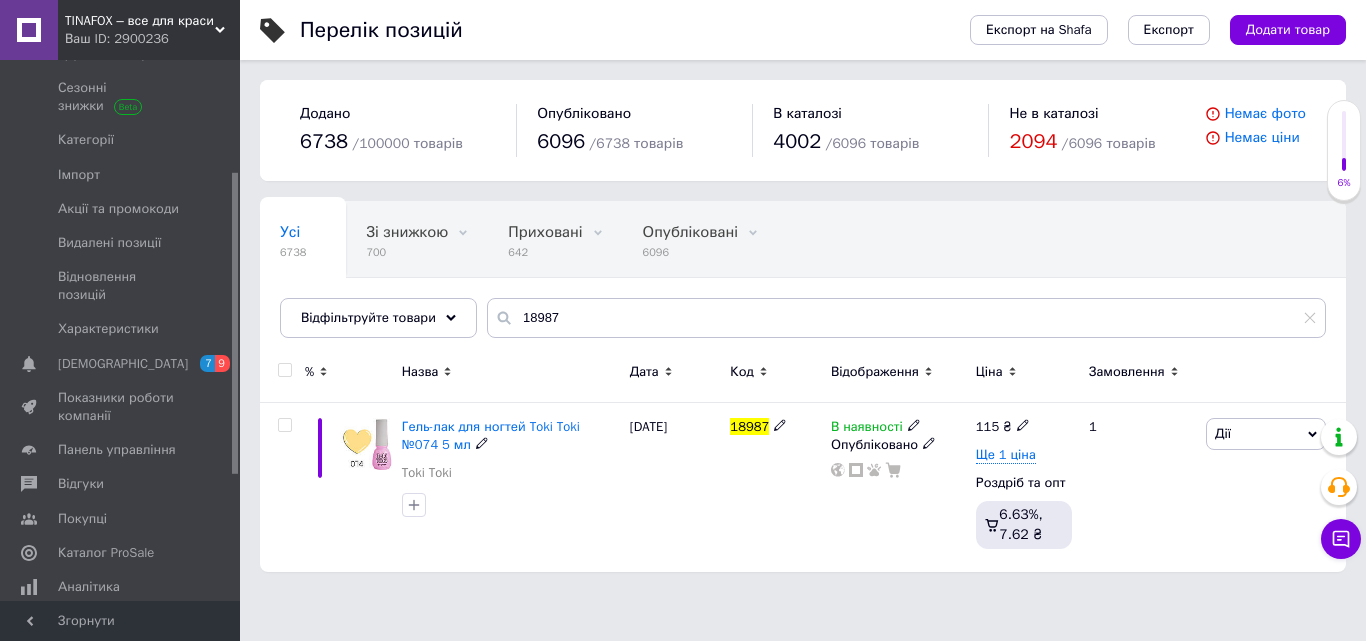 click on "В наявності" at bounding box center (867, 429) 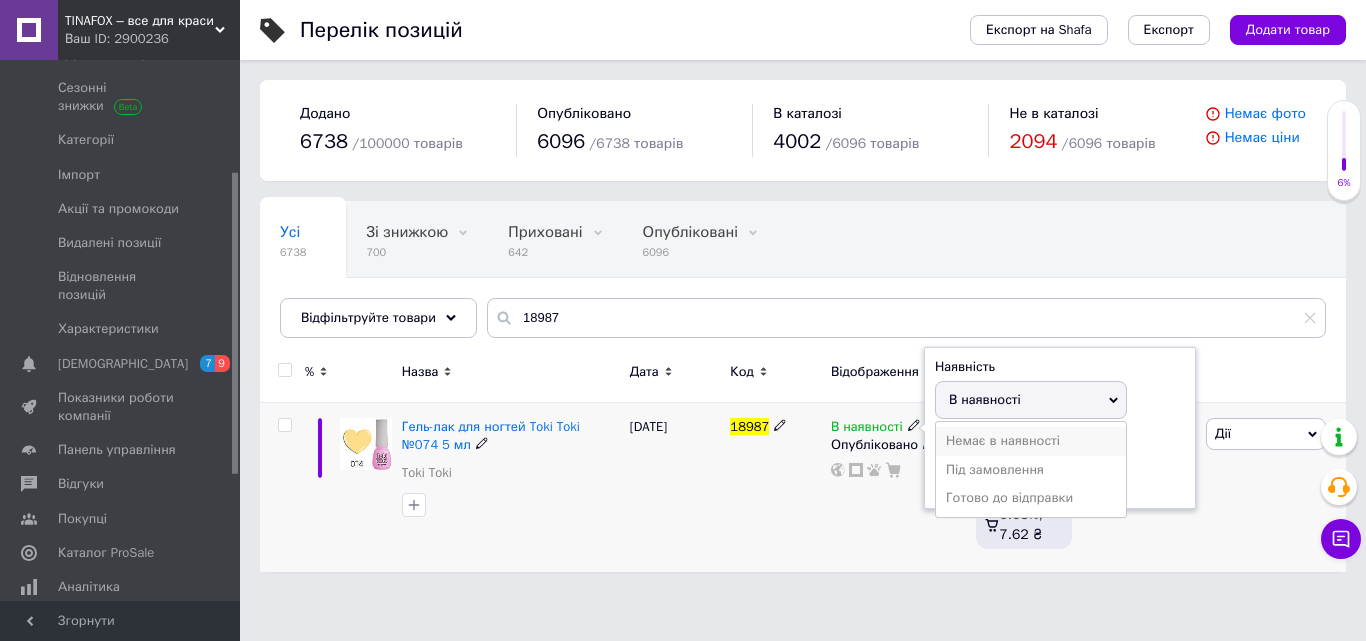 click on "Немає в наявності" at bounding box center (1031, 441) 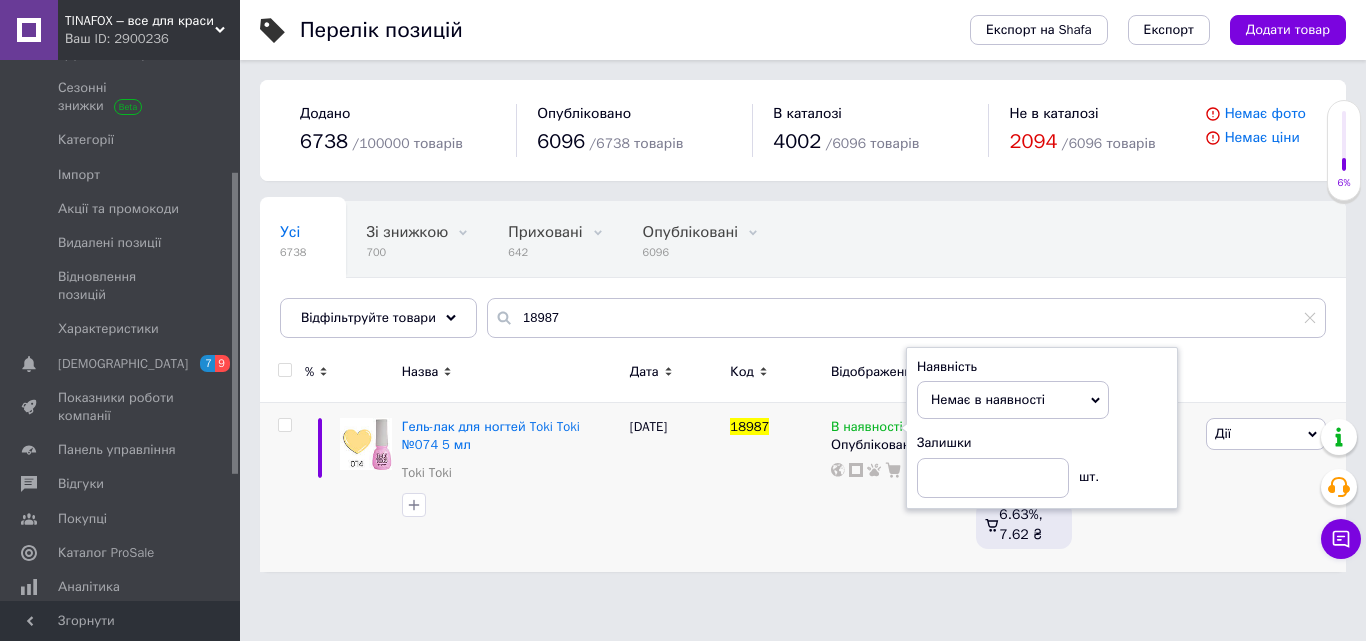 drag, startPoint x: 699, startPoint y: 578, endPoint x: 675, endPoint y: 584, distance: 24.738634 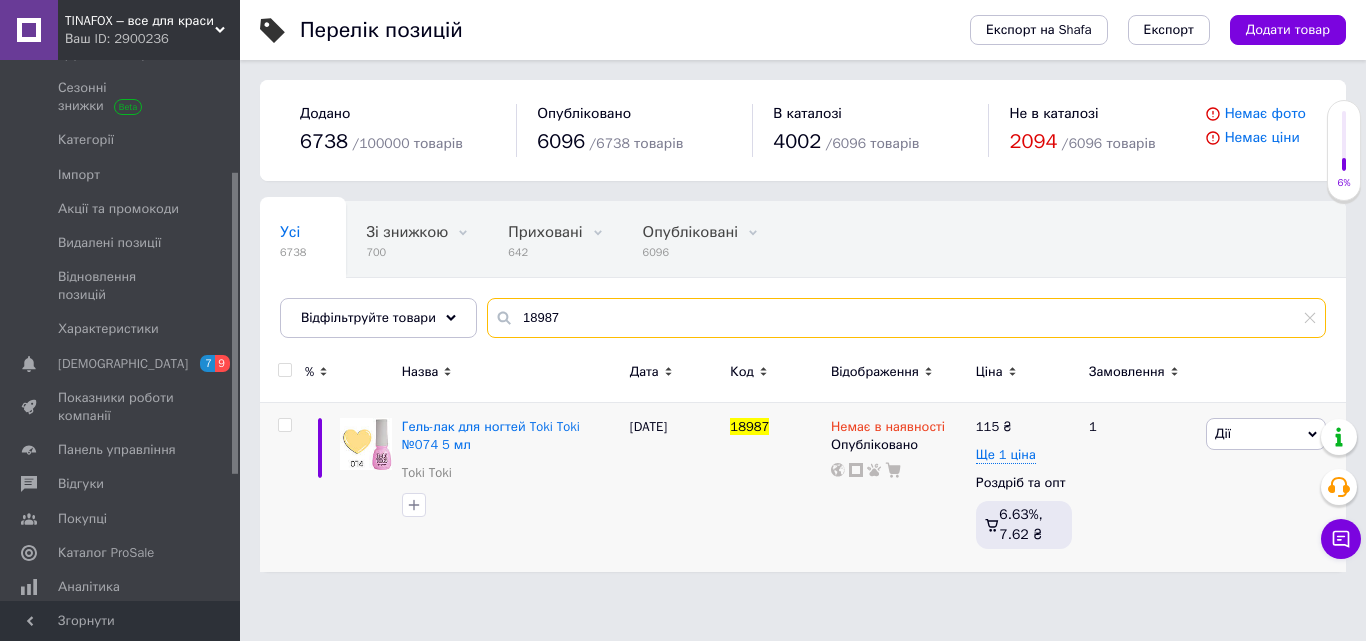 click on "18987" at bounding box center [906, 318] 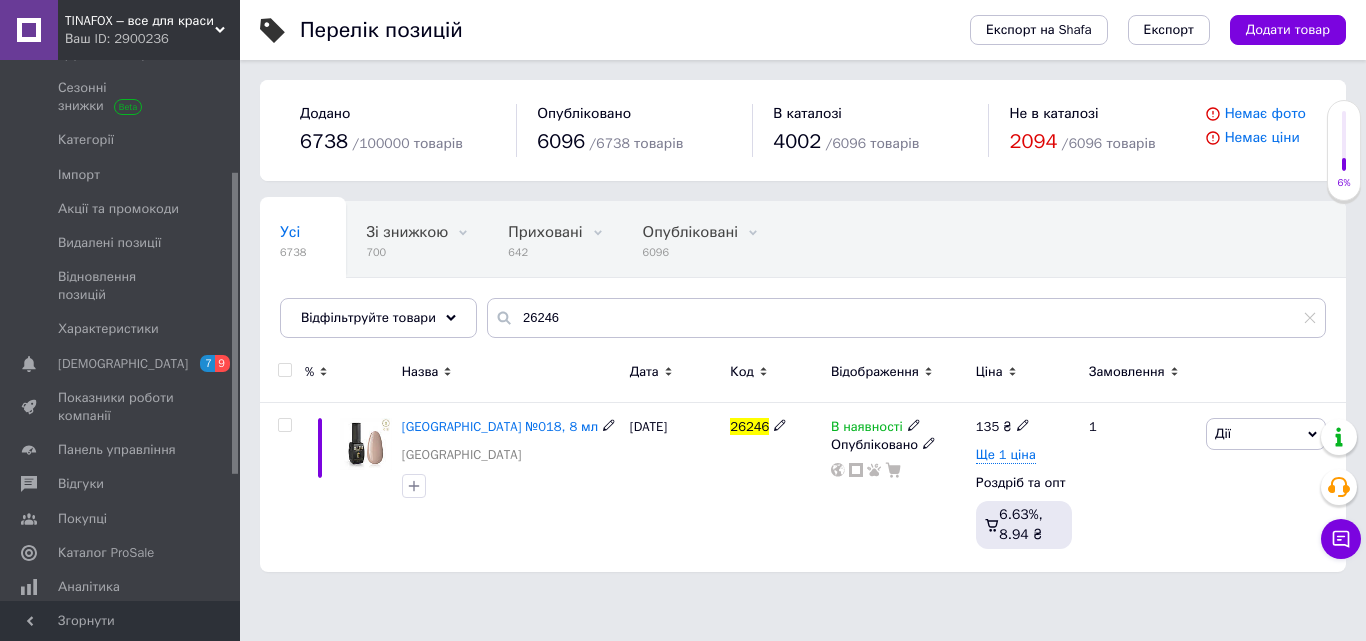 click on "В наявності" at bounding box center [867, 429] 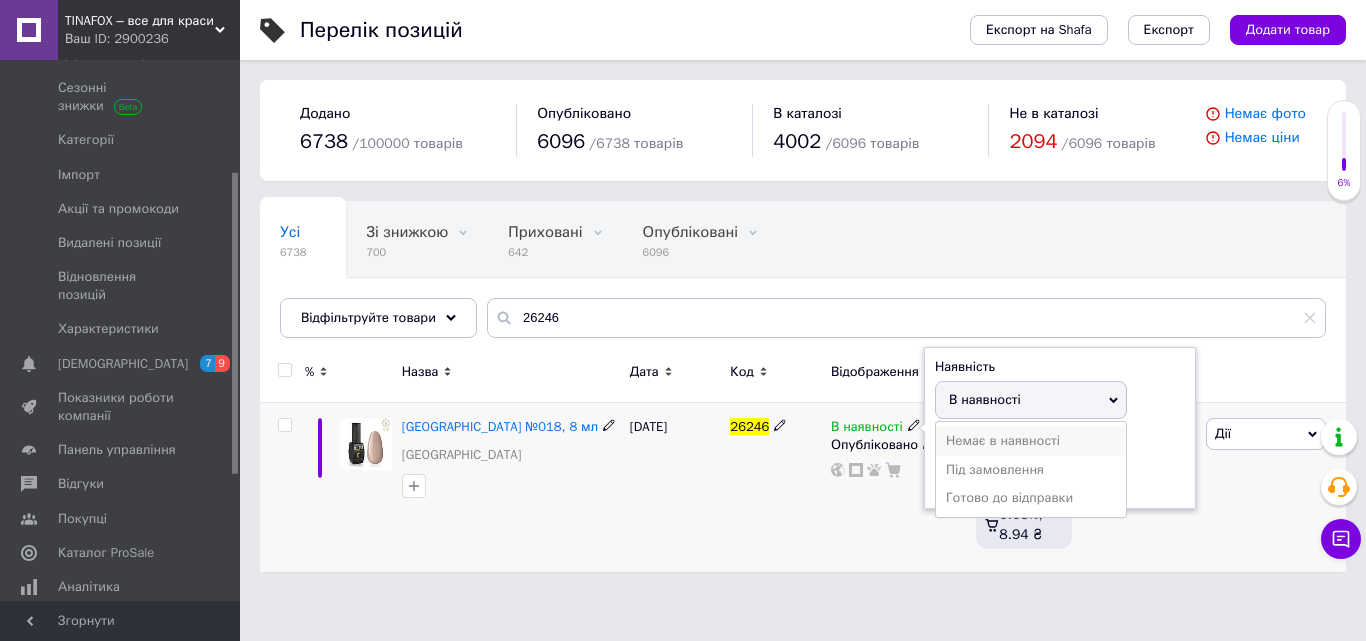 click on "Немає в наявності" at bounding box center (1031, 441) 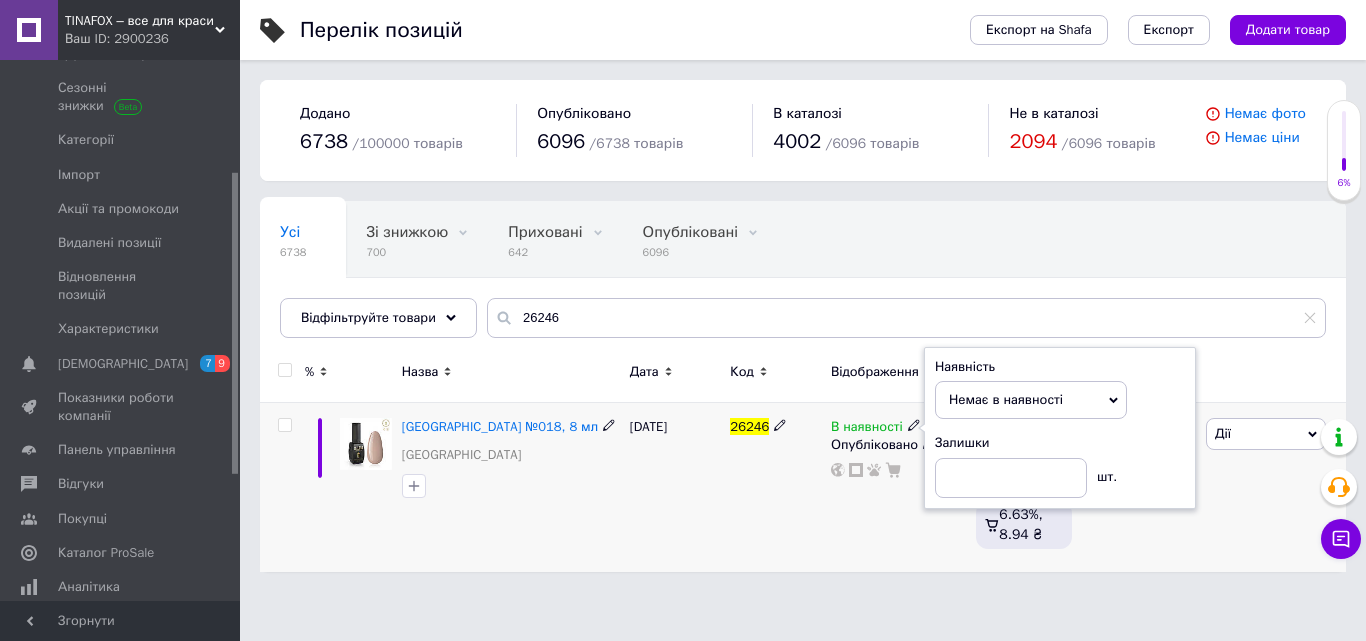 drag, startPoint x: 798, startPoint y: 546, endPoint x: 764, endPoint y: 568, distance: 40.496914 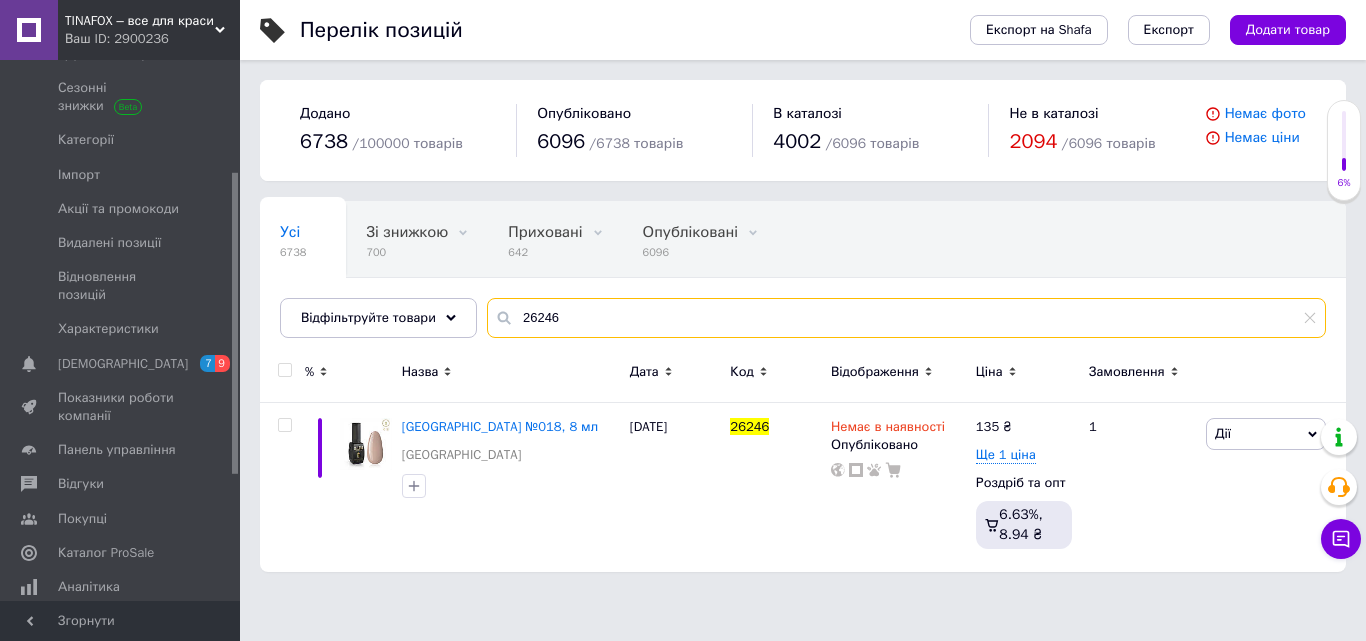 click on "26246" at bounding box center [906, 318] 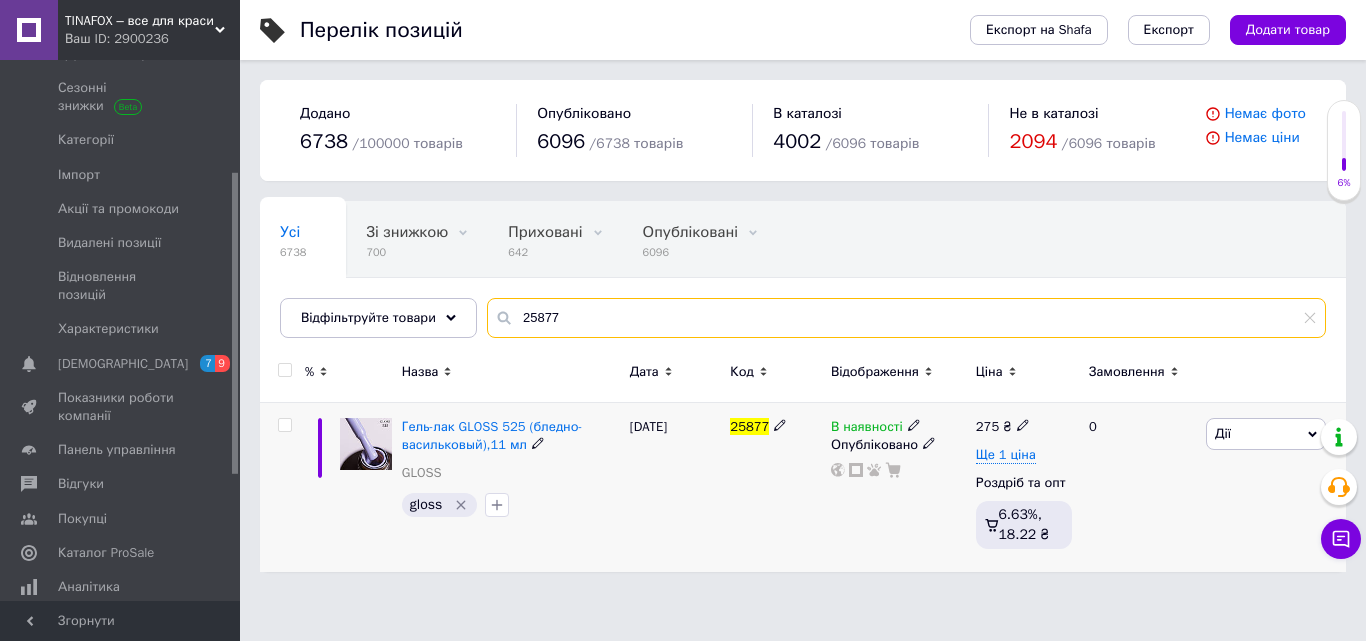type on "25877" 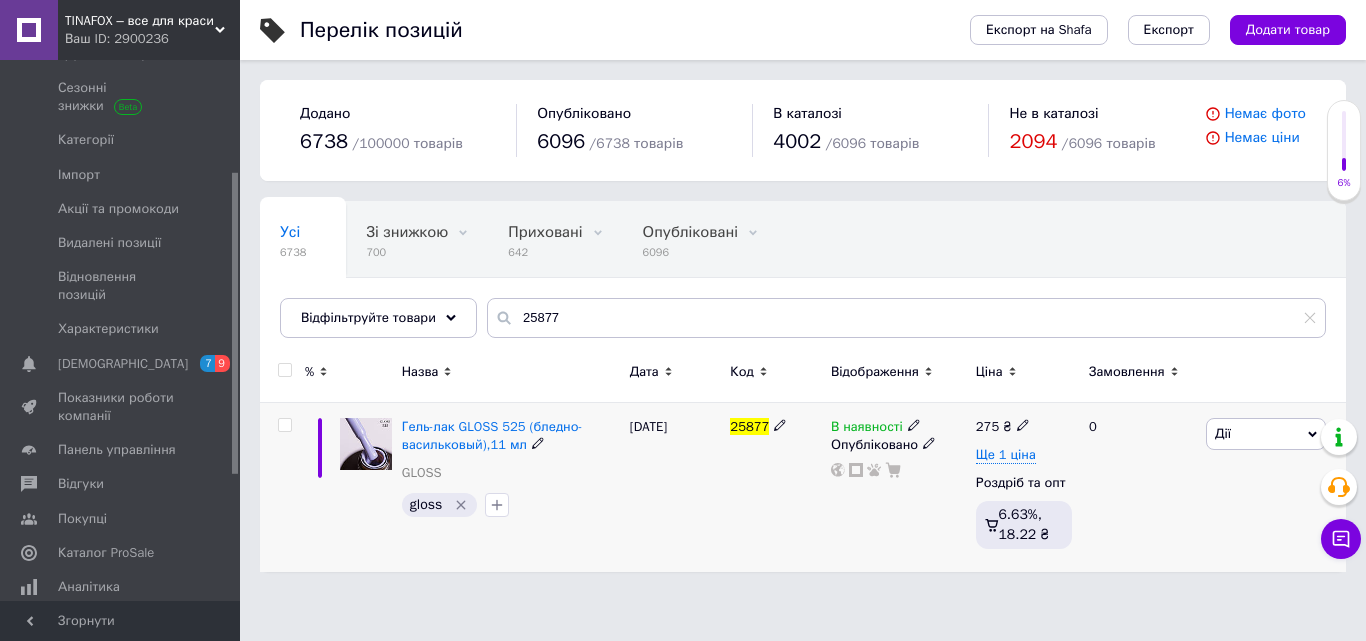 click on "В наявності" at bounding box center (867, 429) 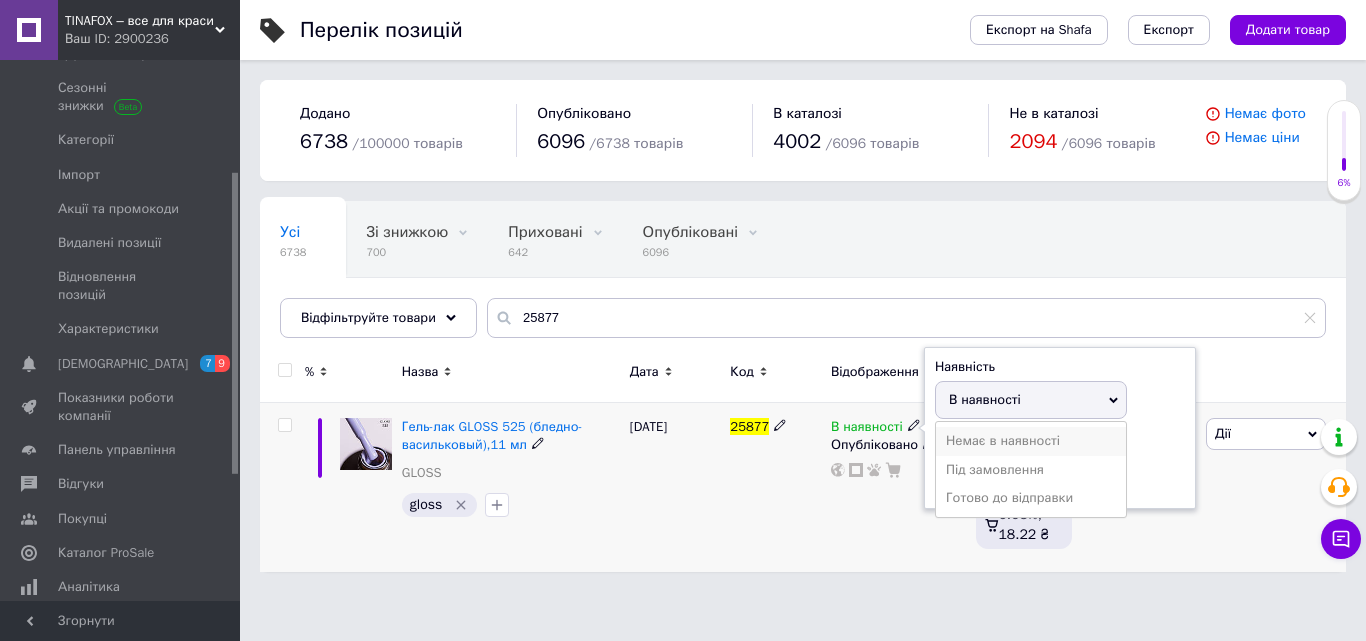 click on "Немає в наявності" at bounding box center [1031, 441] 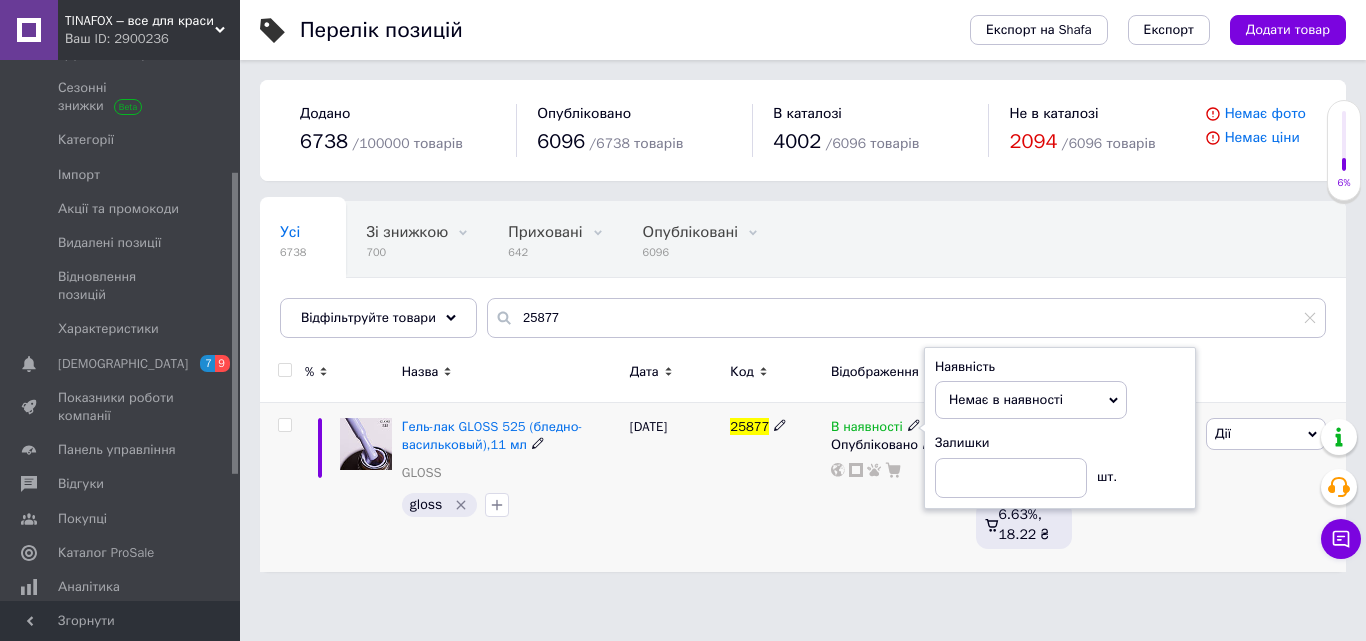 drag, startPoint x: 813, startPoint y: 536, endPoint x: 790, endPoint y: 536, distance: 23 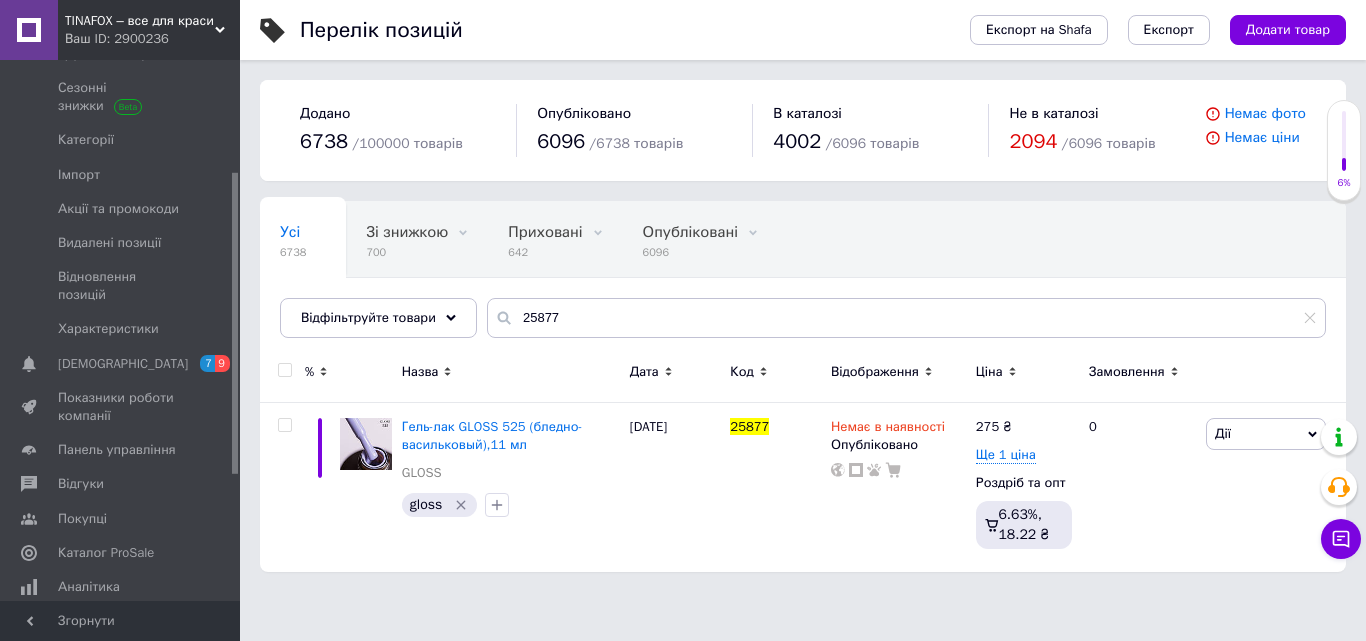 click on "TINAFOX – все для краси Ваш ID: 2900236 Сайт TINAFOX – все для краси Кабінет покупця Перевірити стан системи Сторінка на порталі MAGER KRASOTKA - все для красоты Beladonna Довідка Вийти Замовлення та повідомлення 0 0 Товари та послуги Позиції Групи та добірки Сезонні знижки Категорії Імпорт Акції та промокоди Видалені позиції Відновлення позицій Характеристики Сповіщення 7 9 Показники роботи компанії Панель управління Відгуки Покупці Каталог ProSale Аналітика Інструменти веб-майстра та SEO Управління сайтом Гаманець компанії   /" at bounding box center (683, 296) 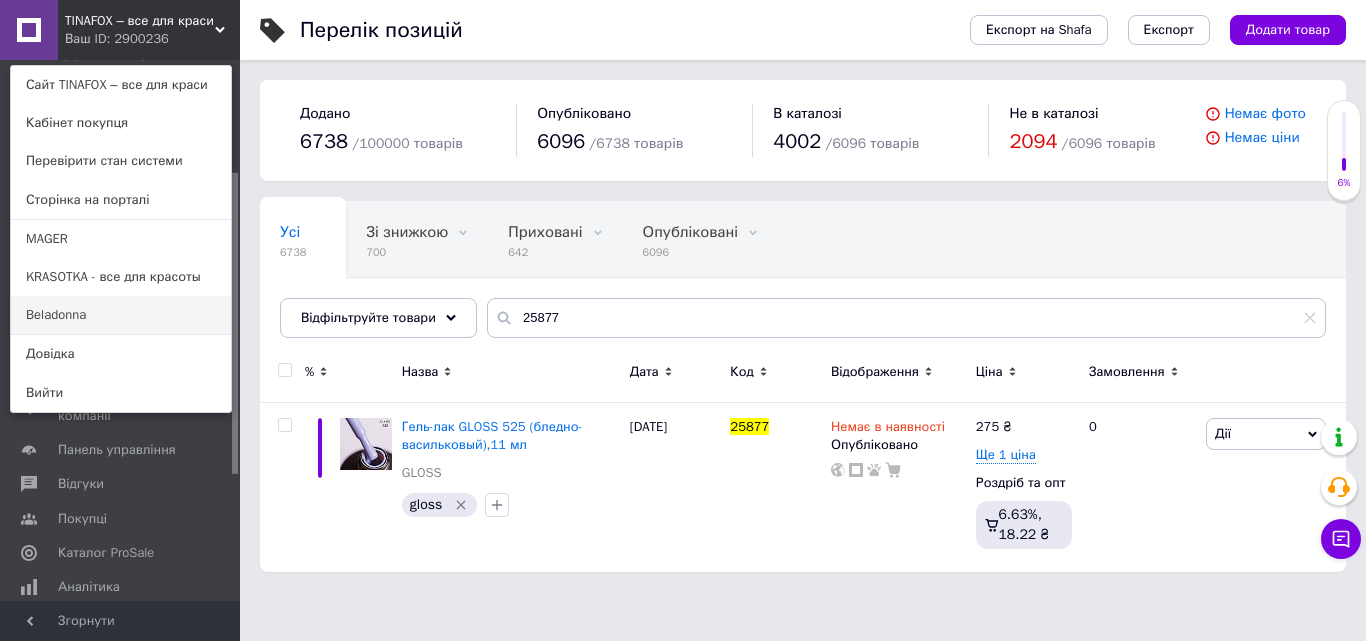 click on "Beladonna" at bounding box center [121, 315] 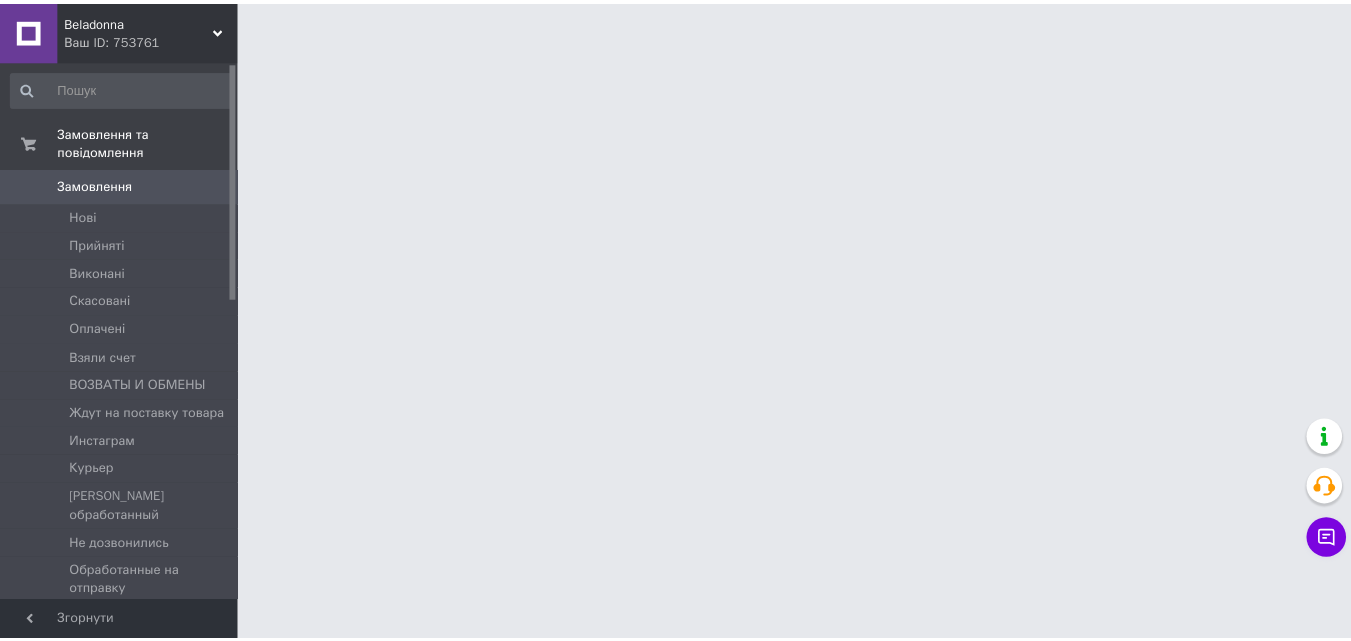 scroll, scrollTop: 0, scrollLeft: 0, axis: both 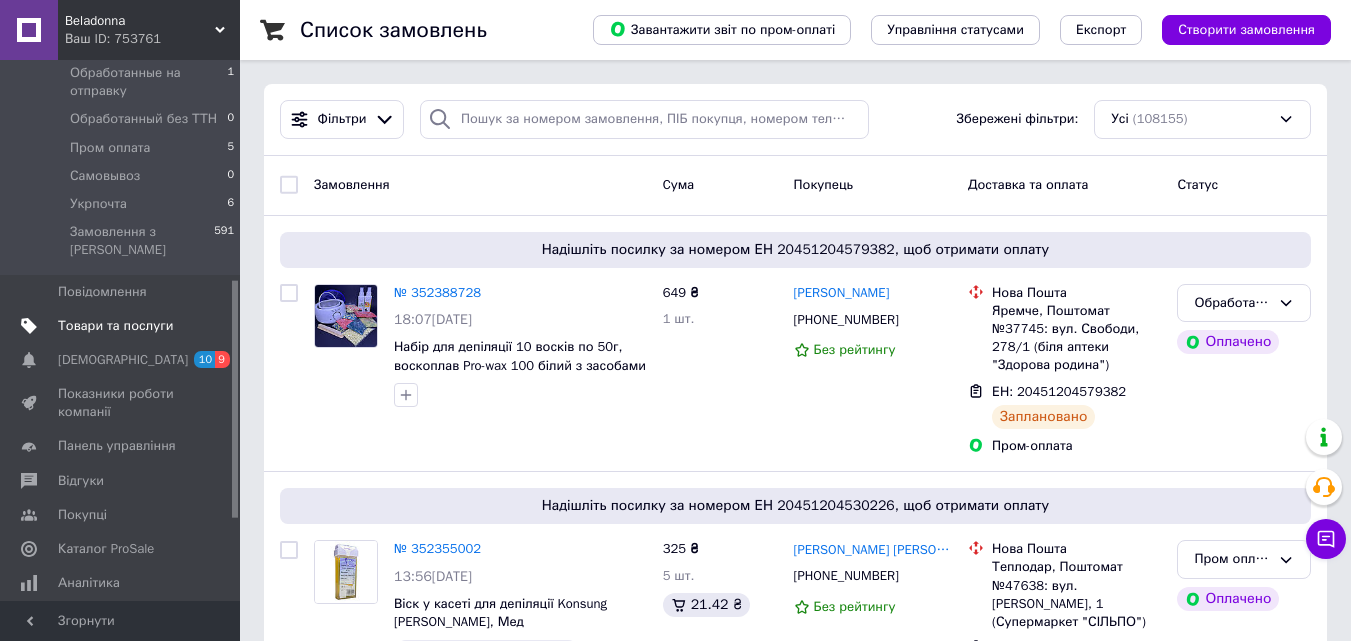 click on "Товари та послуги" at bounding box center (115, 326) 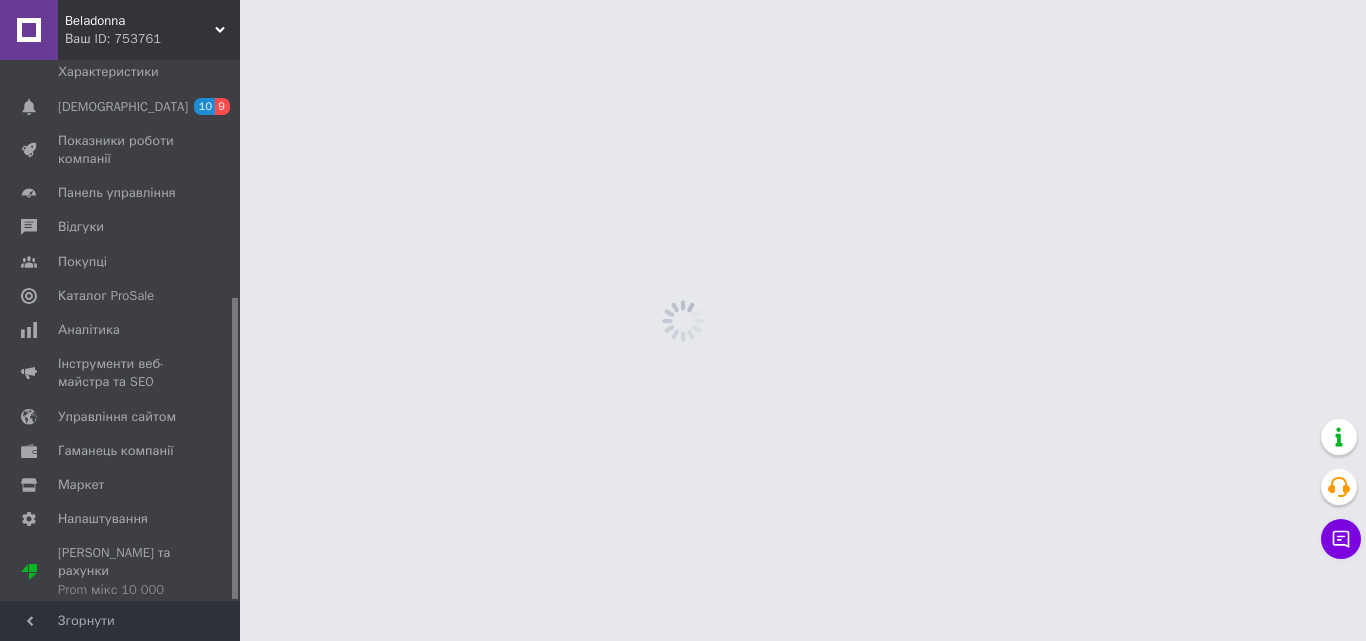 scroll, scrollTop: 426, scrollLeft: 0, axis: vertical 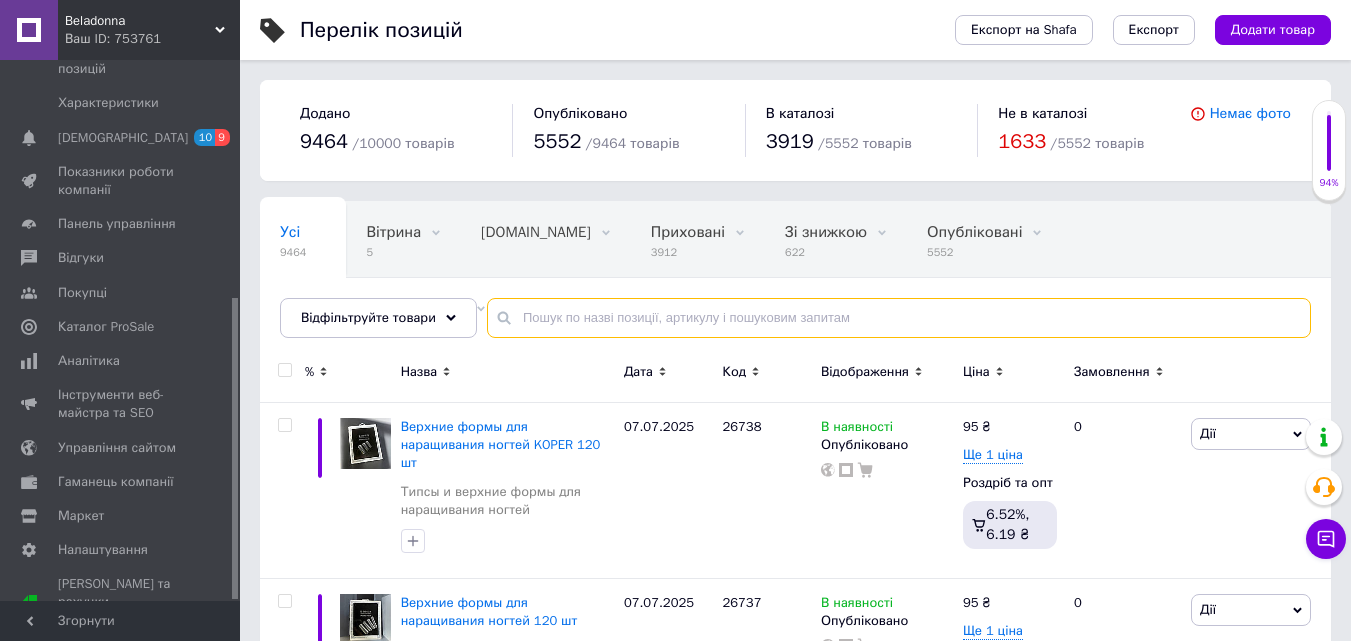 paste on "25877" 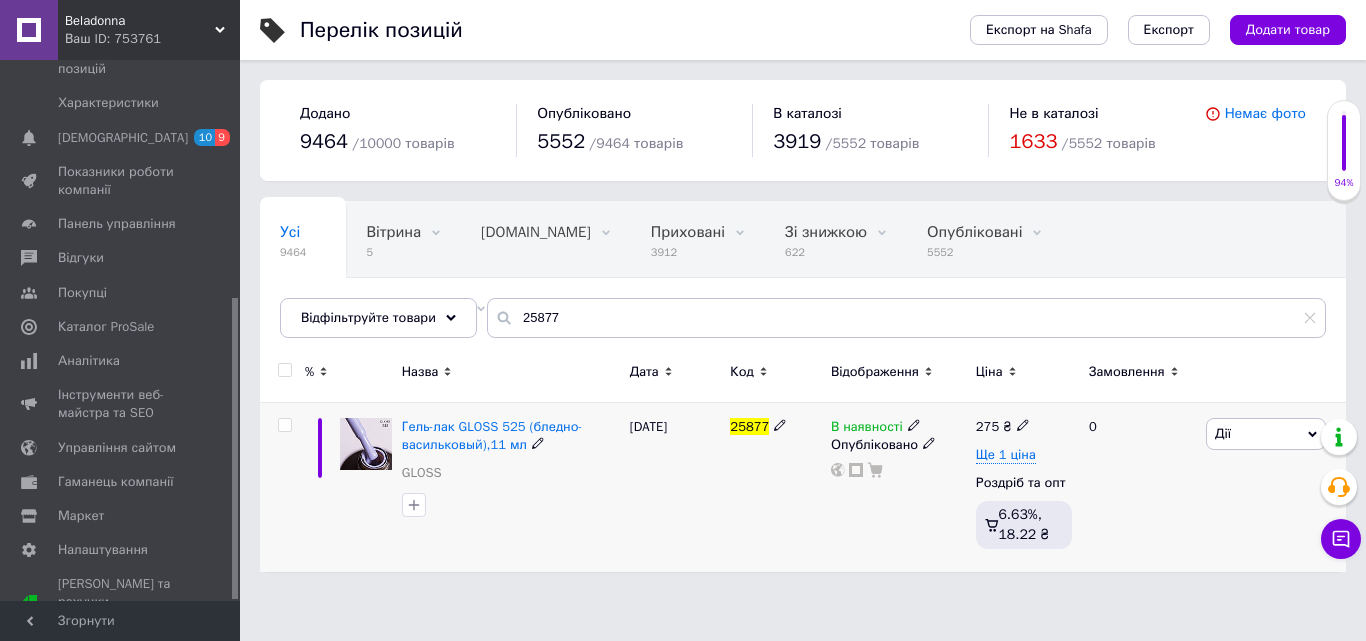 click on "В наявності" at bounding box center [867, 429] 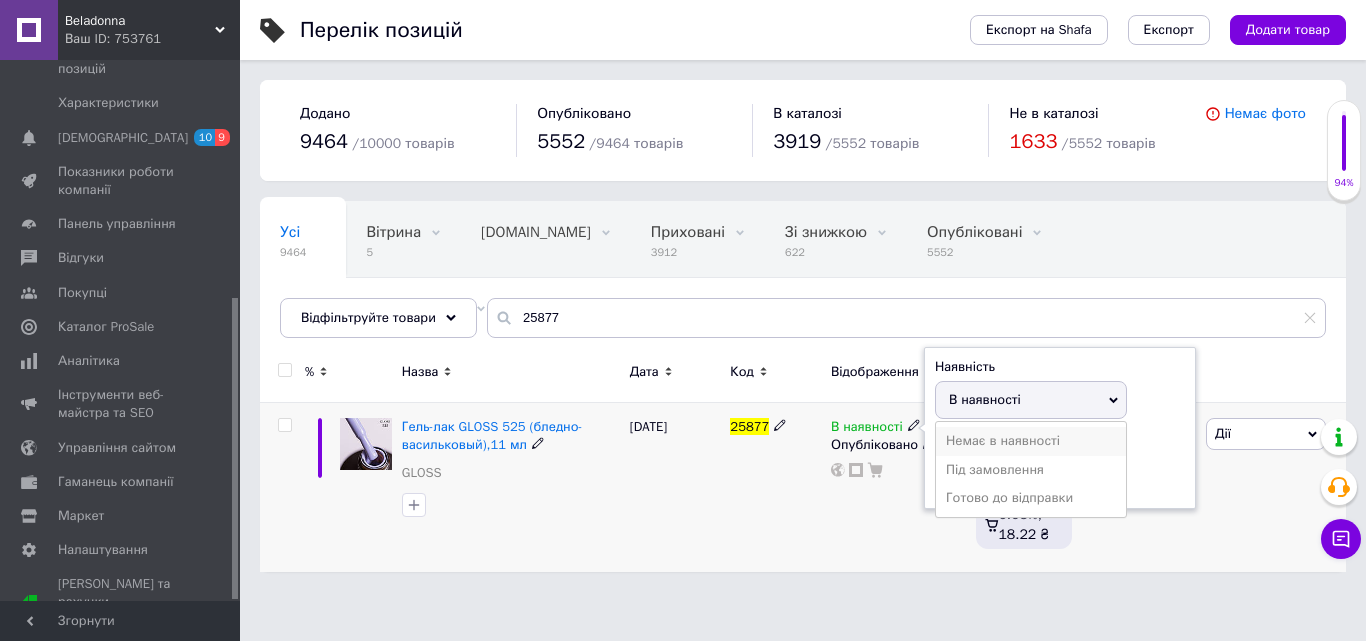 click on "Немає в наявності" at bounding box center [1031, 441] 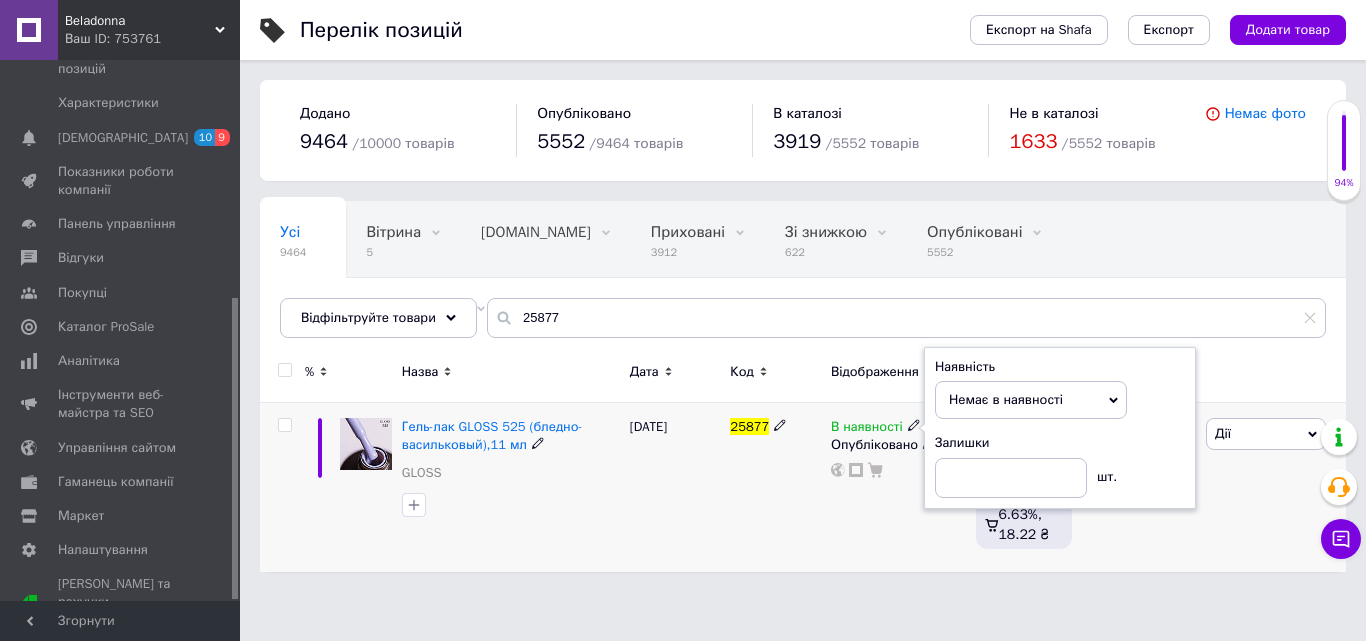 drag, startPoint x: 729, startPoint y: 531, endPoint x: 701, endPoint y: 535, distance: 28.284271 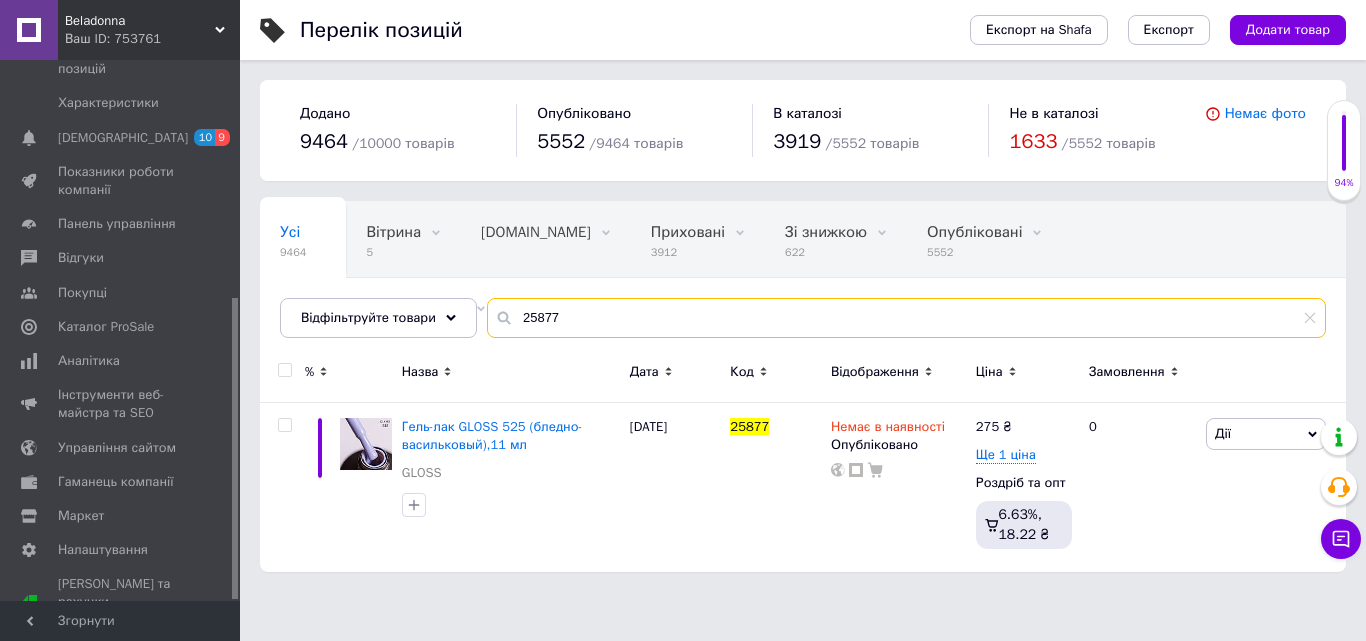 click on "25877" at bounding box center [906, 318] 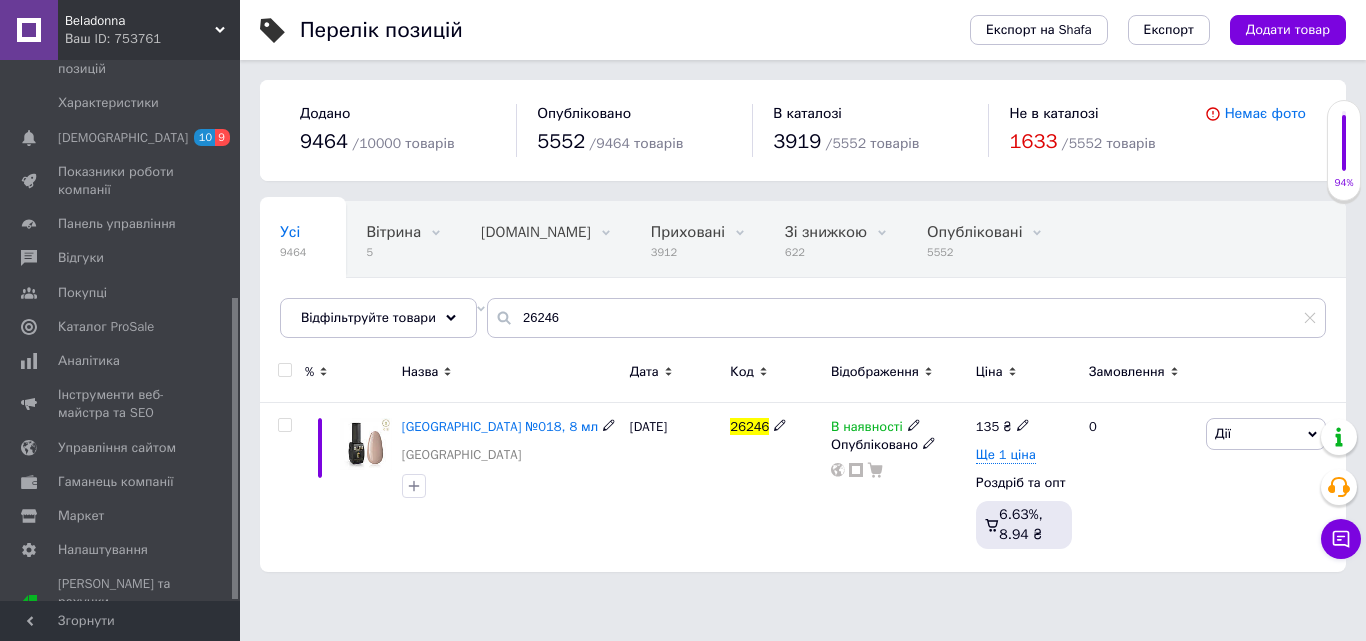 click on "В наявності" at bounding box center [867, 429] 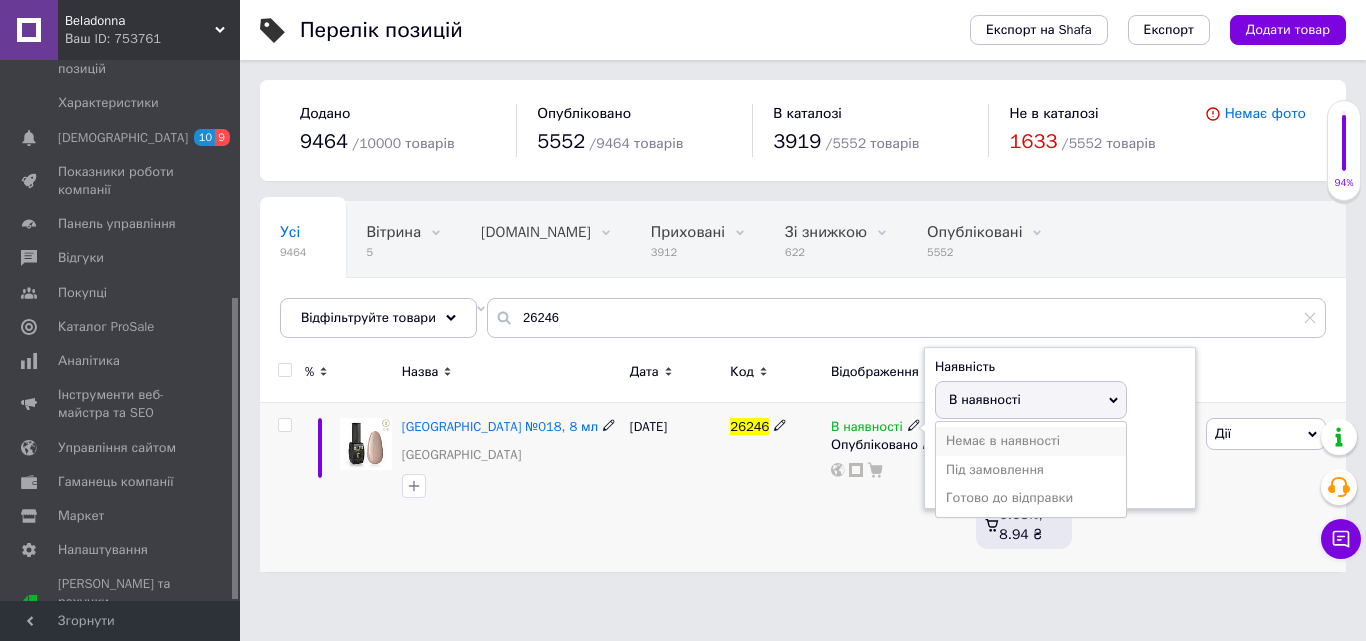 click on "Немає в наявності" at bounding box center [1031, 441] 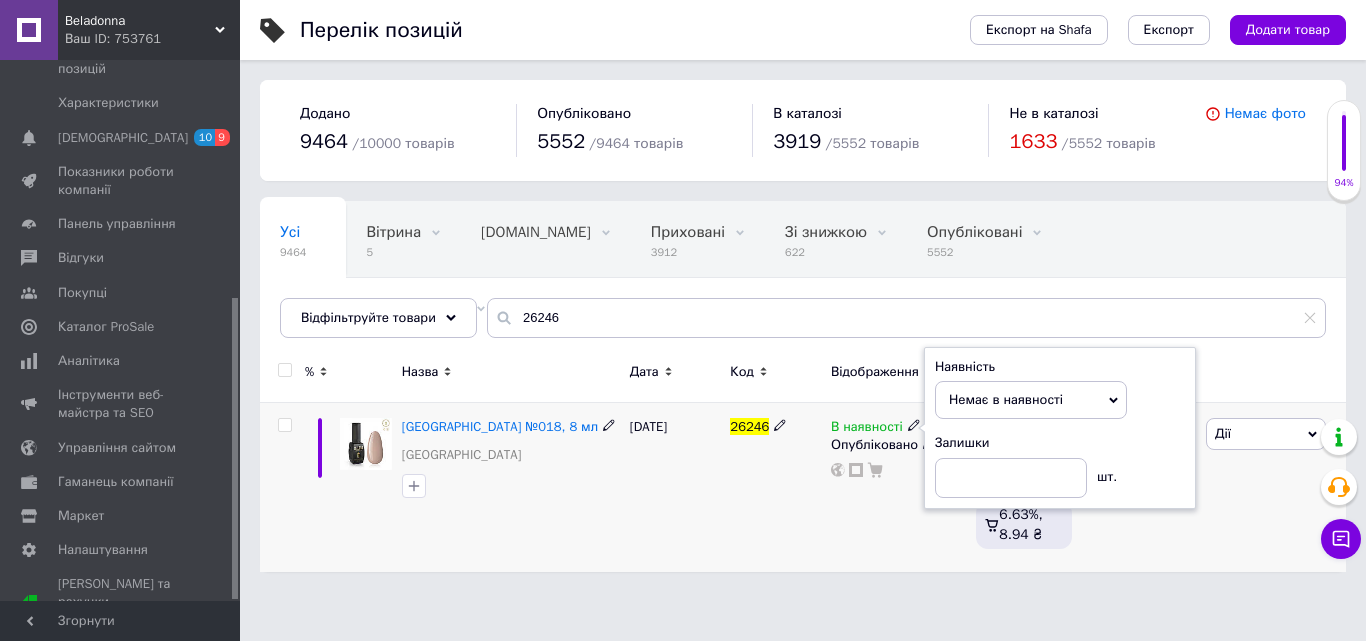 drag, startPoint x: 796, startPoint y: 525, endPoint x: 785, endPoint y: 527, distance: 11.18034 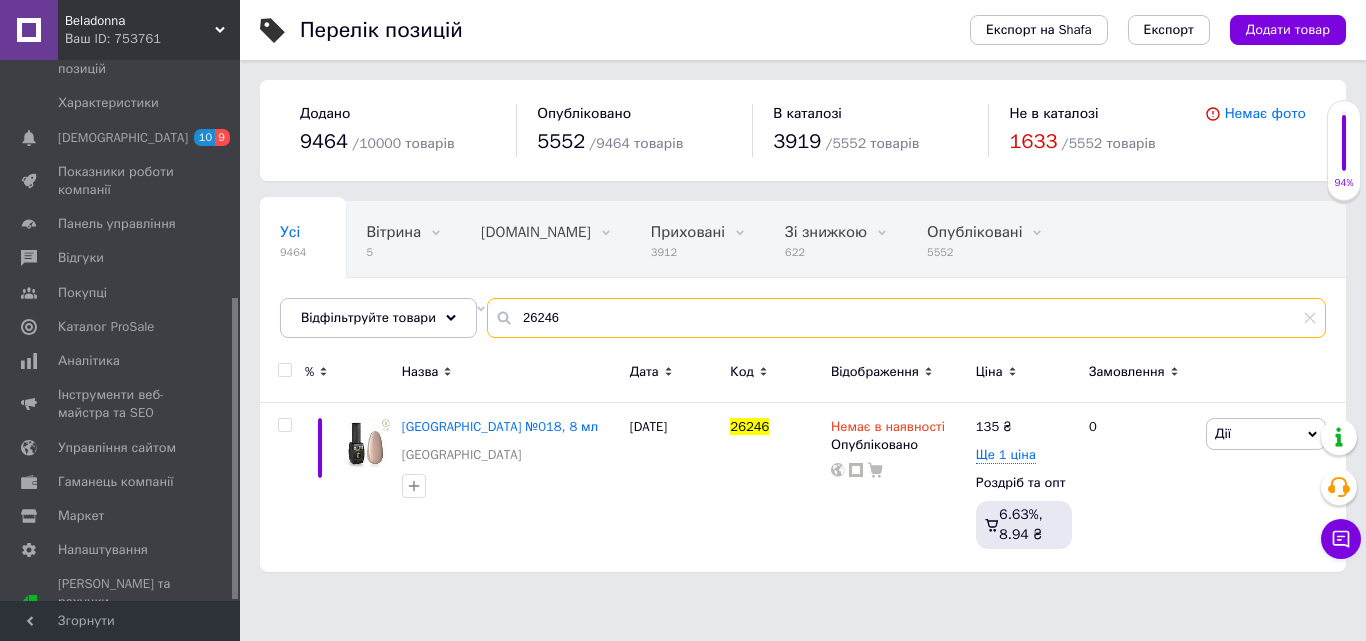 click on "26246" at bounding box center (906, 318) 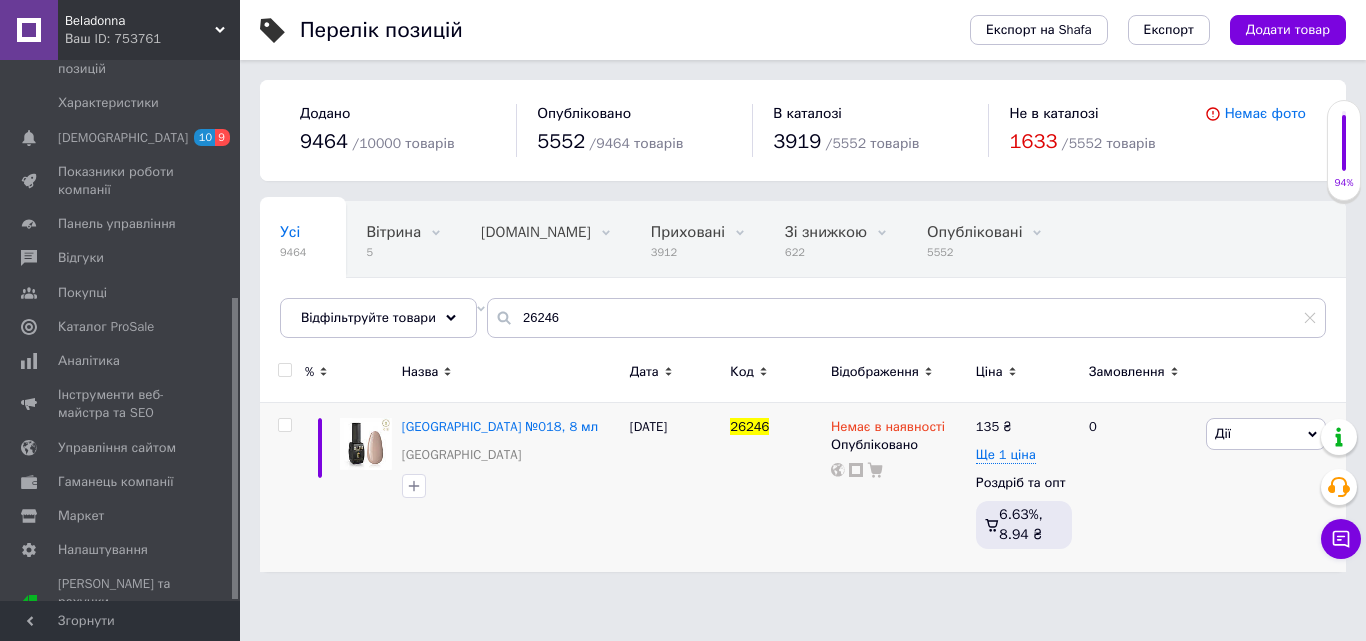 drag, startPoint x: 527, startPoint y: 323, endPoint x: 466, endPoint y: 510, distance: 196.69774 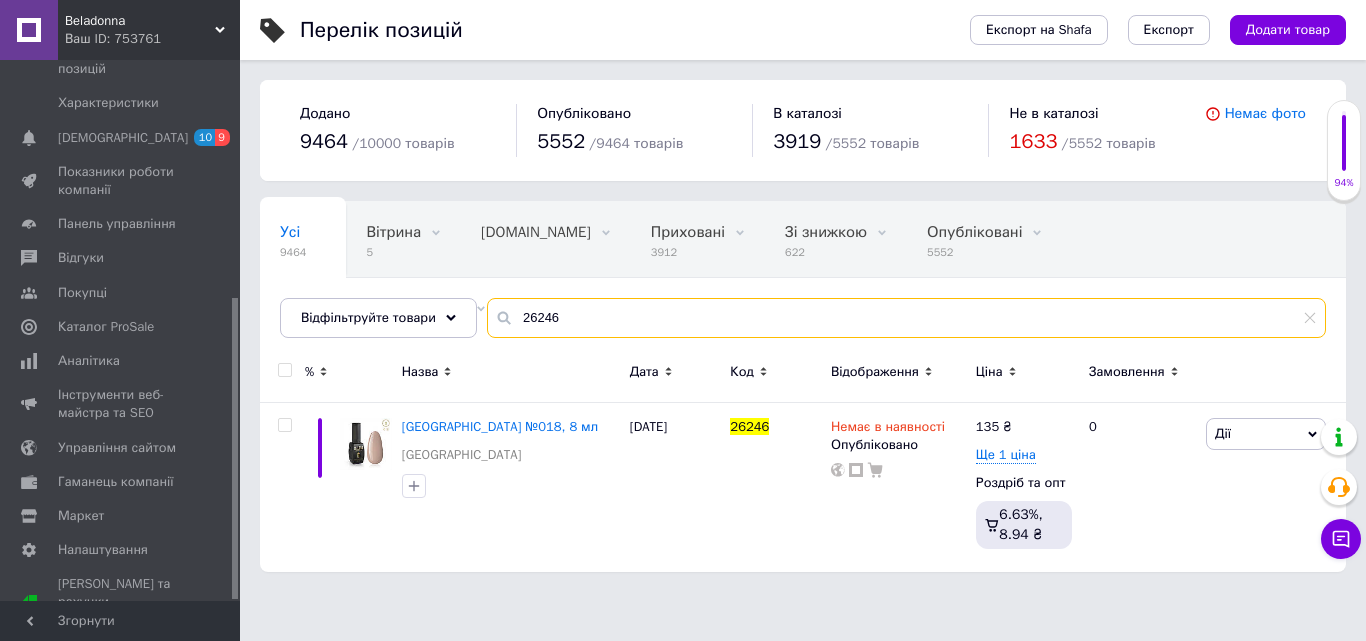 click on "26246" at bounding box center [906, 318] 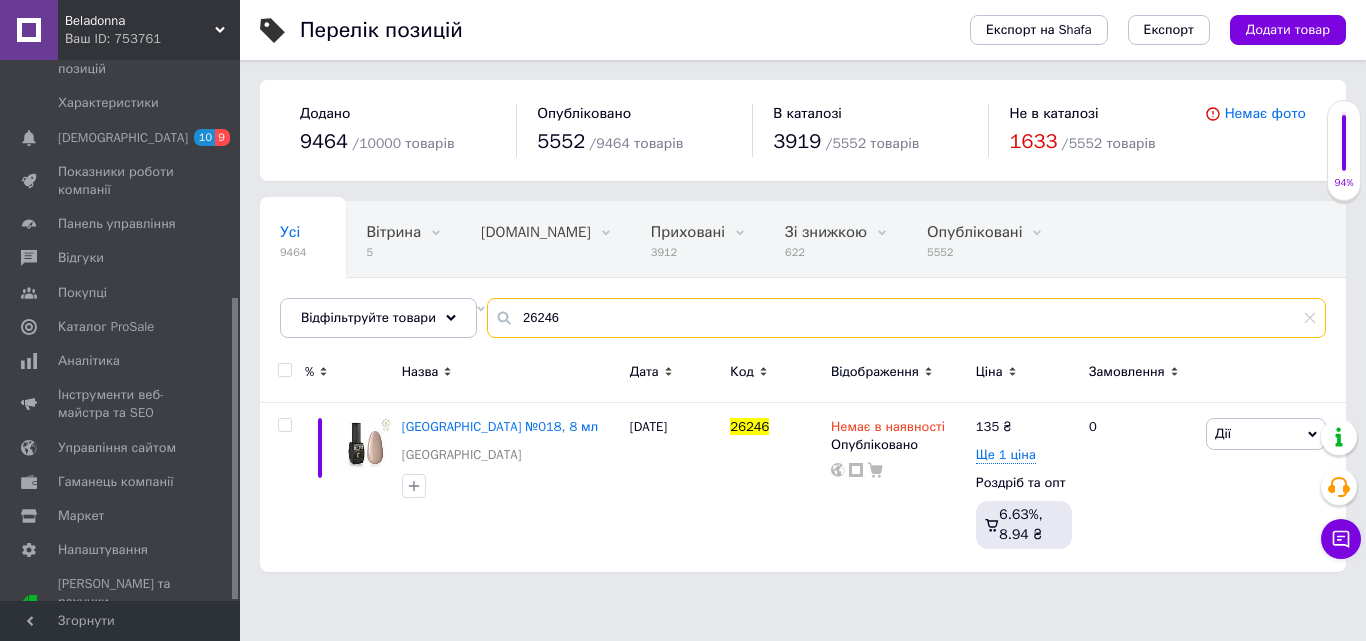 paste on "18987" 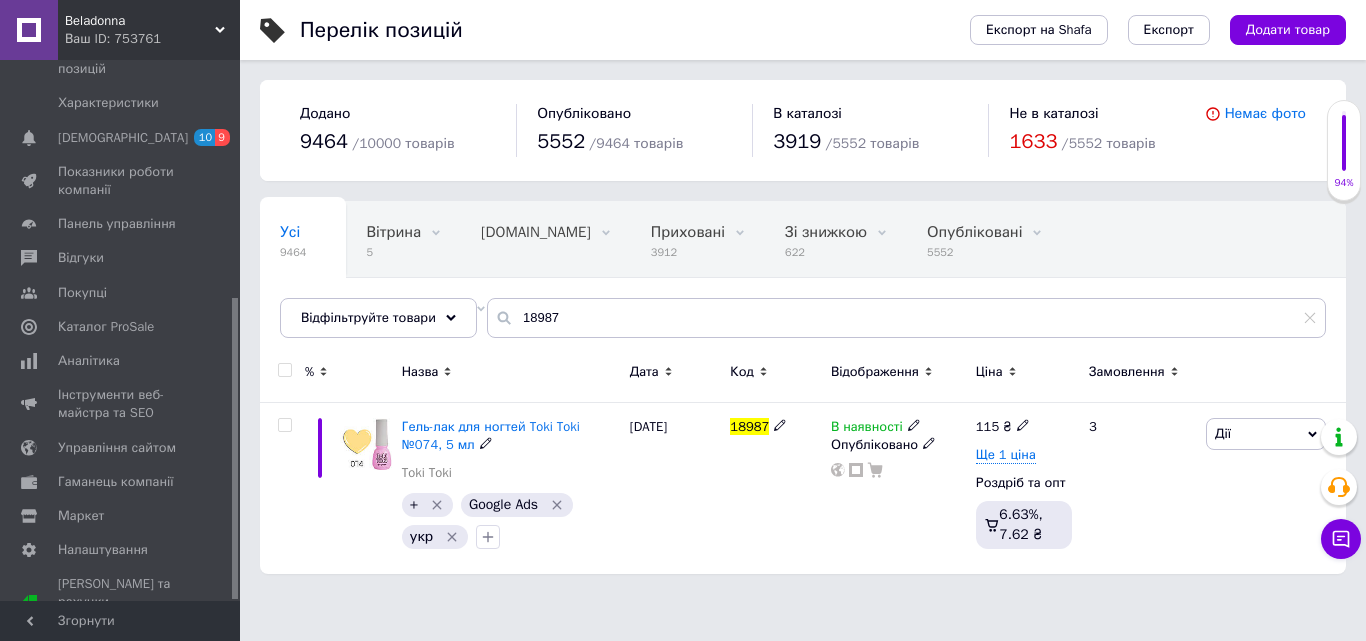 click on "В наявності" at bounding box center [867, 429] 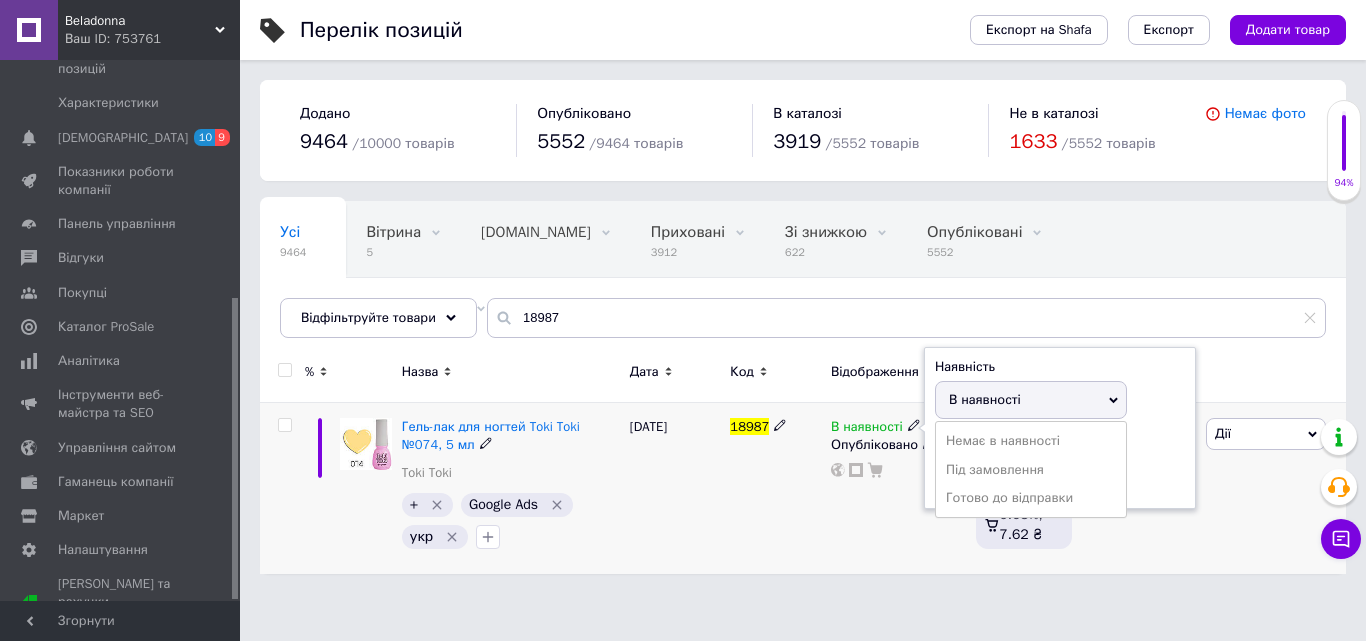 click on "Немає в наявності" at bounding box center (1031, 441) 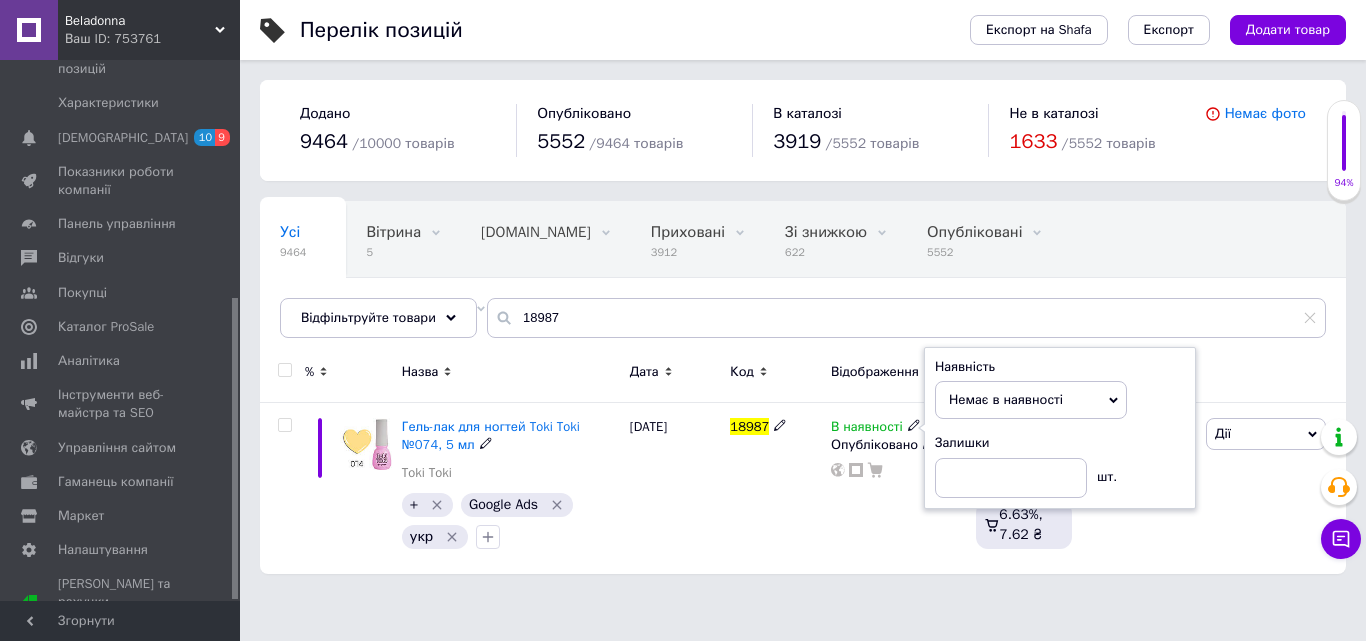 drag, startPoint x: 781, startPoint y: 552, endPoint x: 682, endPoint y: 580, distance: 102.88343 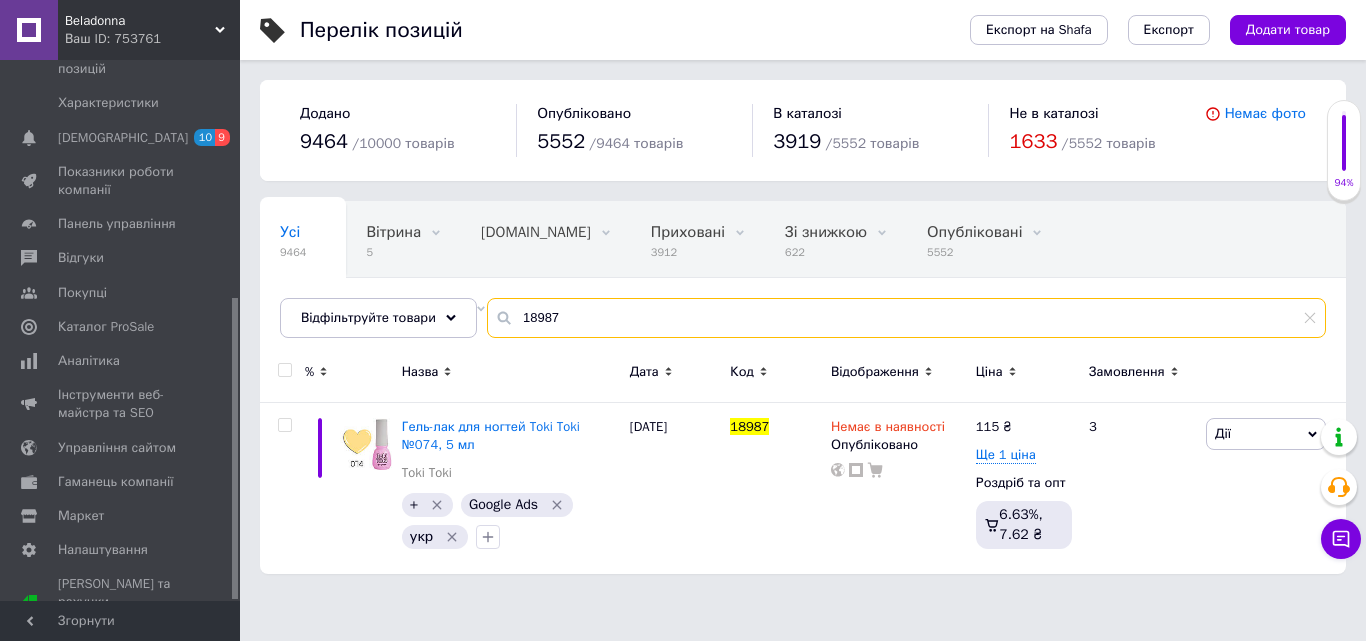 click on "18987" at bounding box center (906, 318) 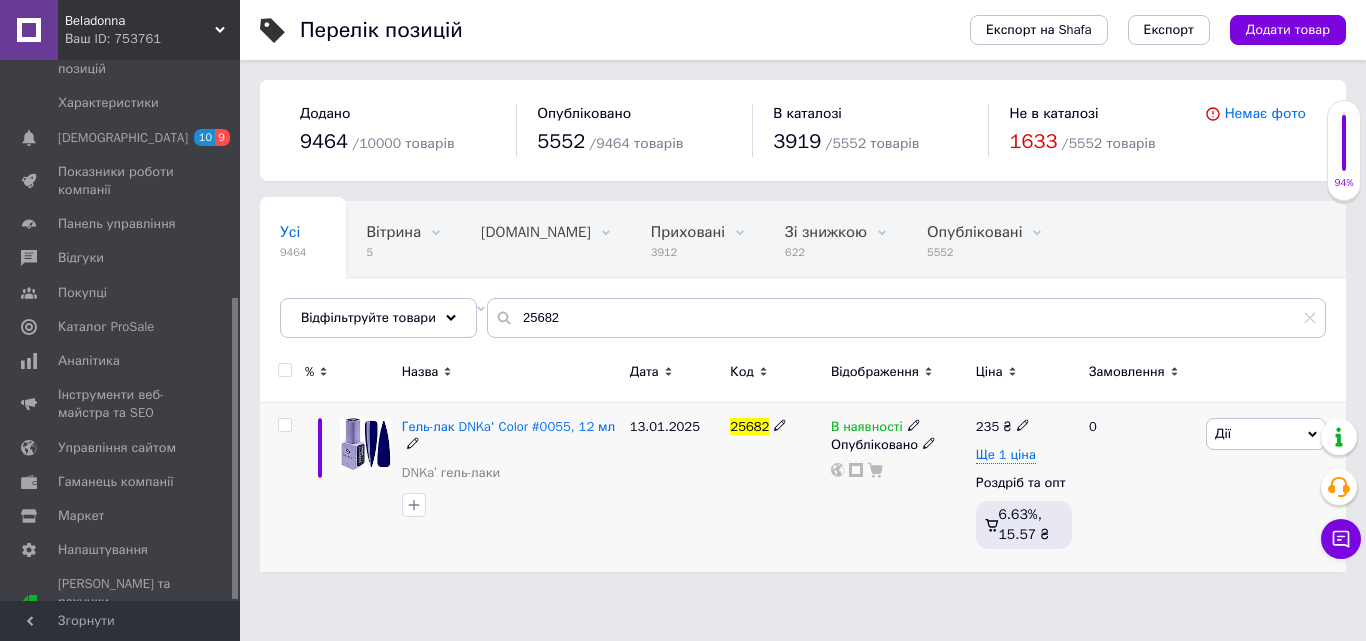 click on "В наявності" at bounding box center [867, 429] 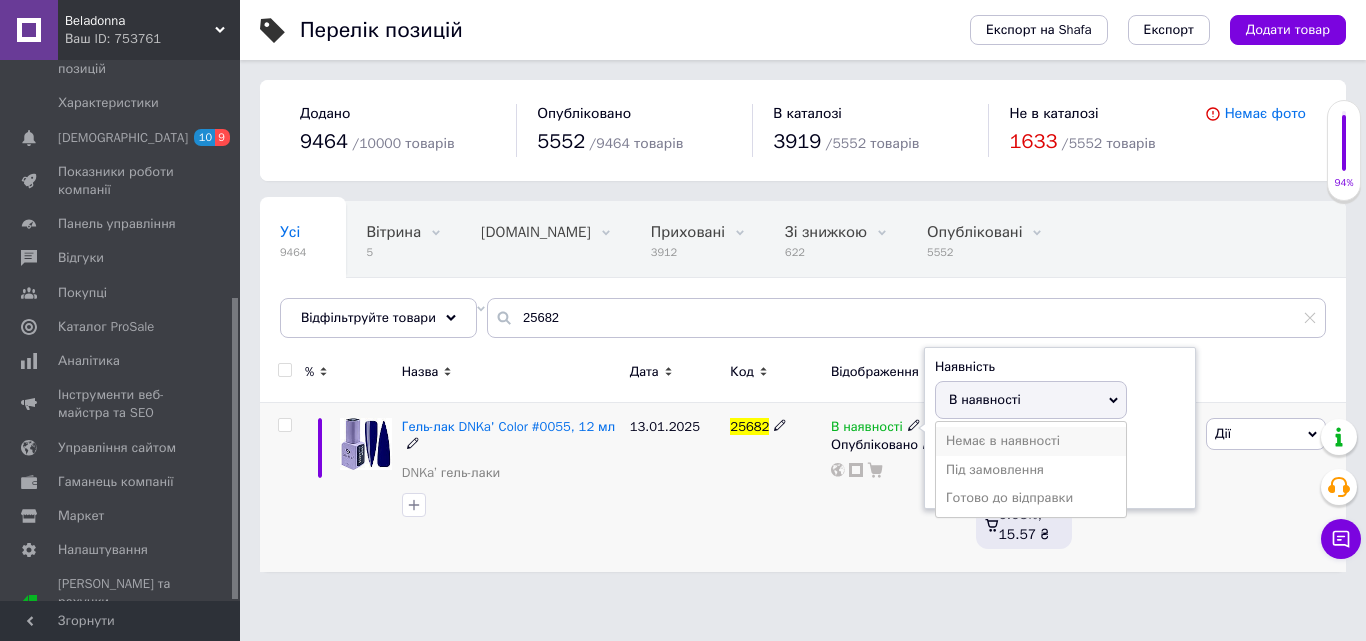 click on "Немає в наявності" at bounding box center (1031, 441) 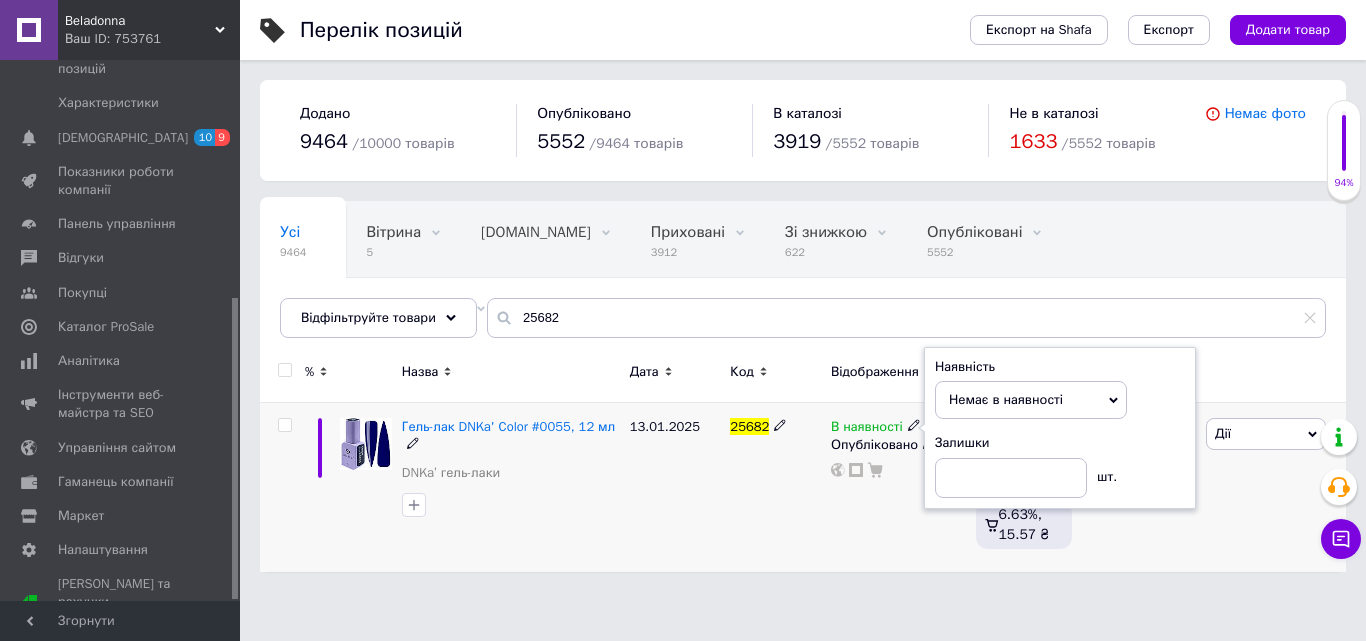 drag, startPoint x: 808, startPoint y: 530, endPoint x: 743, endPoint y: 539, distance: 65.62012 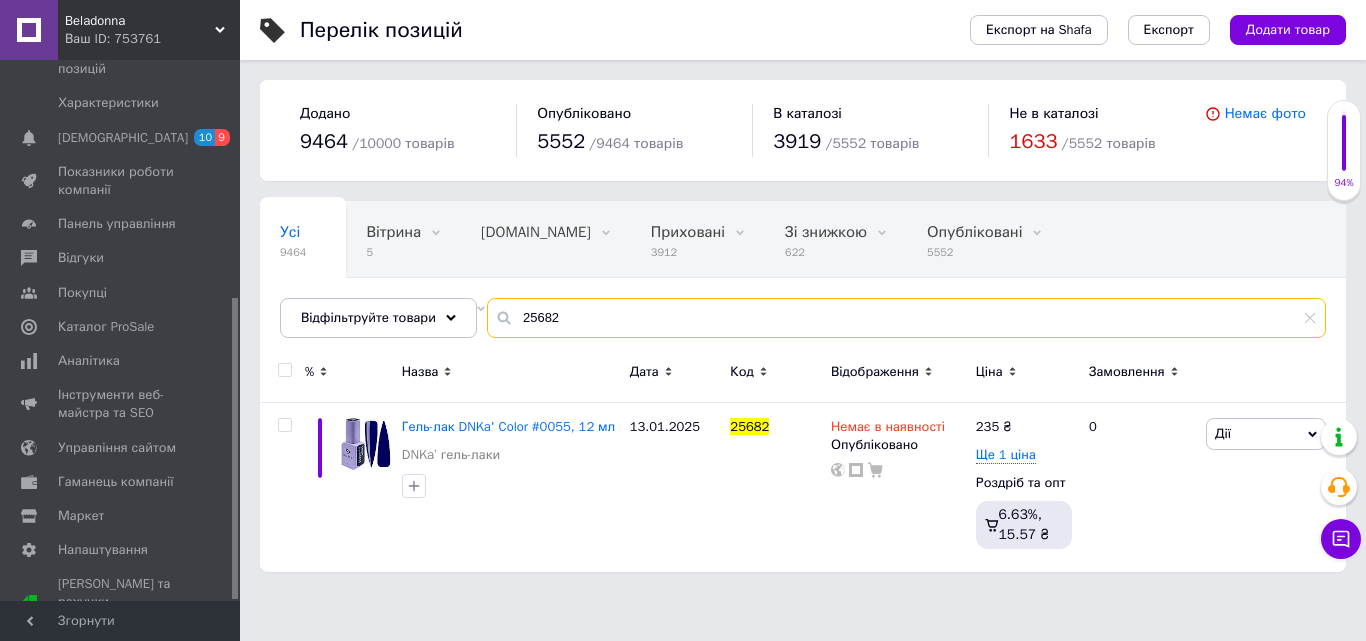 click on "25682" at bounding box center [906, 318] 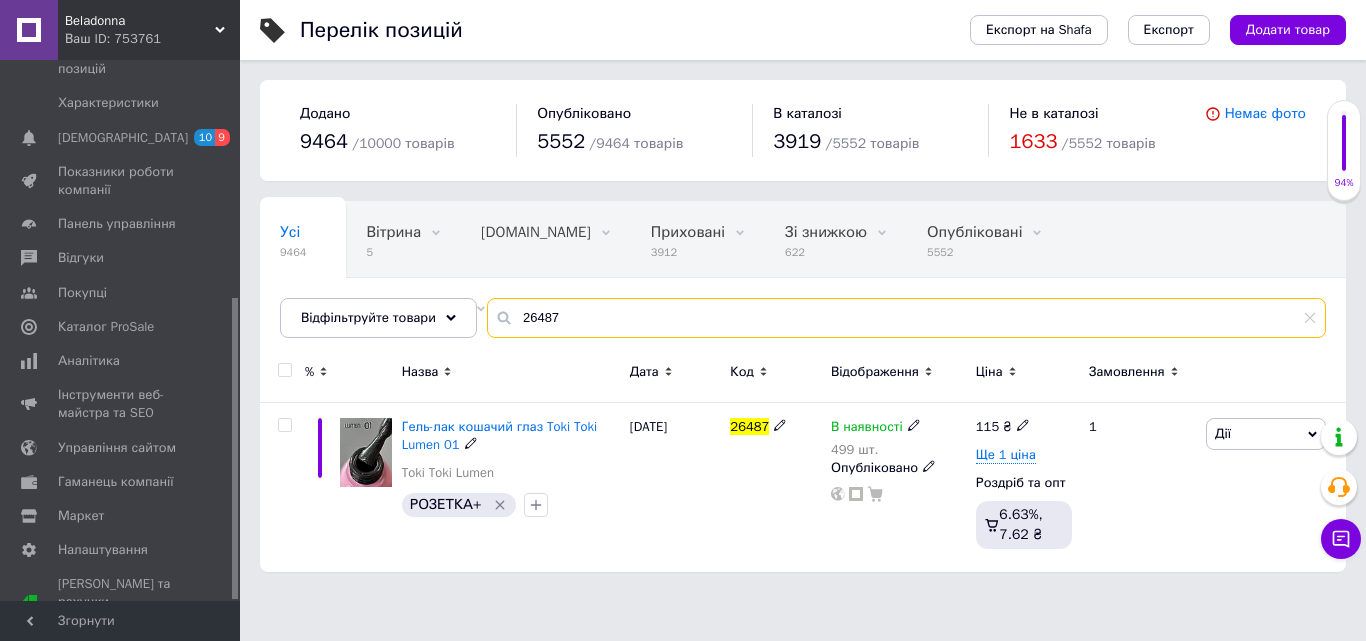 type on "26487" 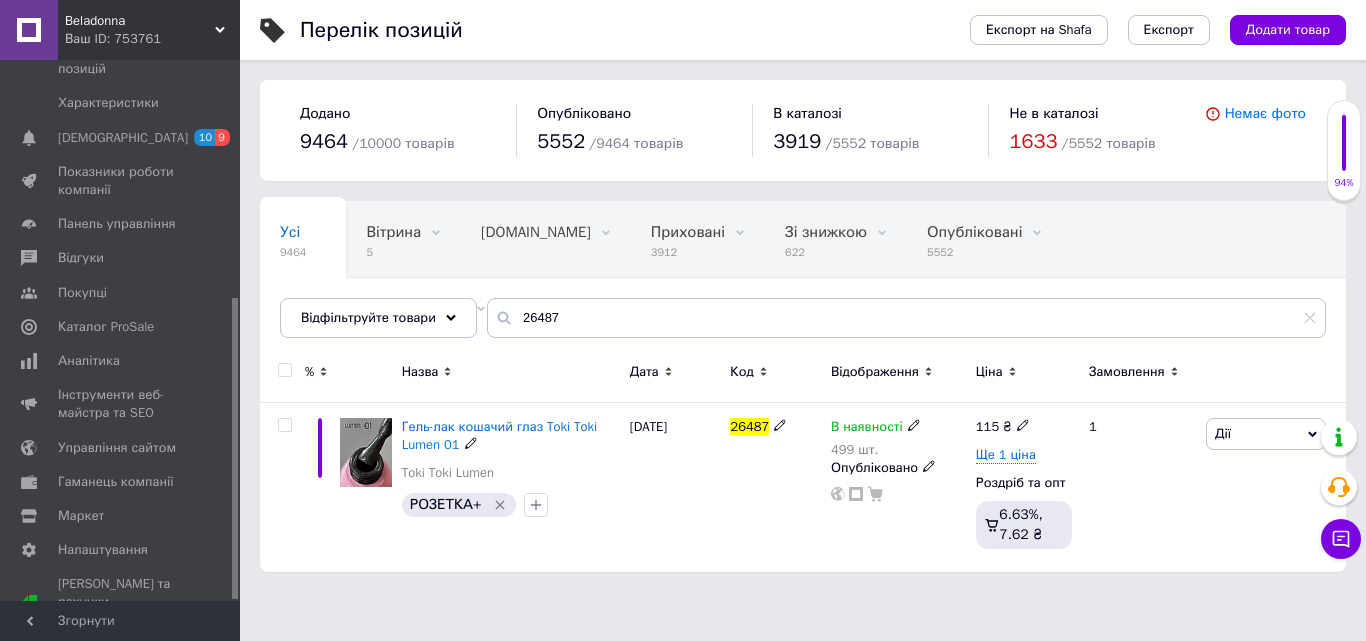 click on "В наявності" at bounding box center [867, 429] 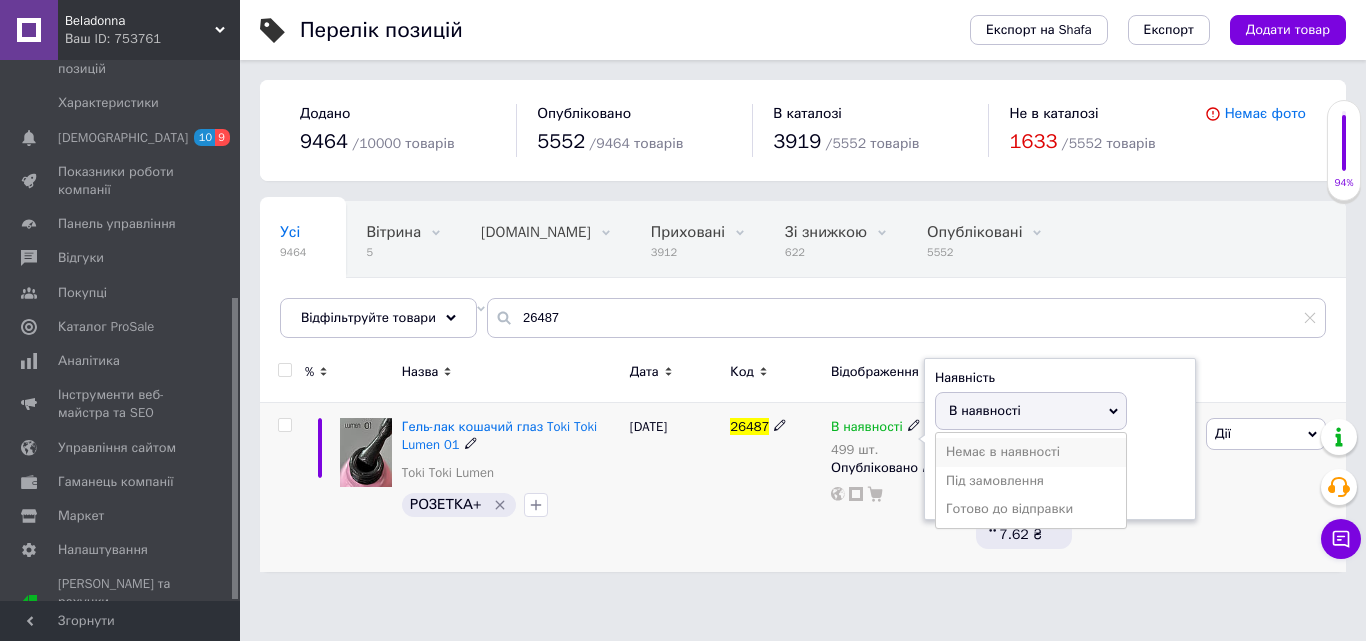 click on "Немає в наявності" at bounding box center (1031, 452) 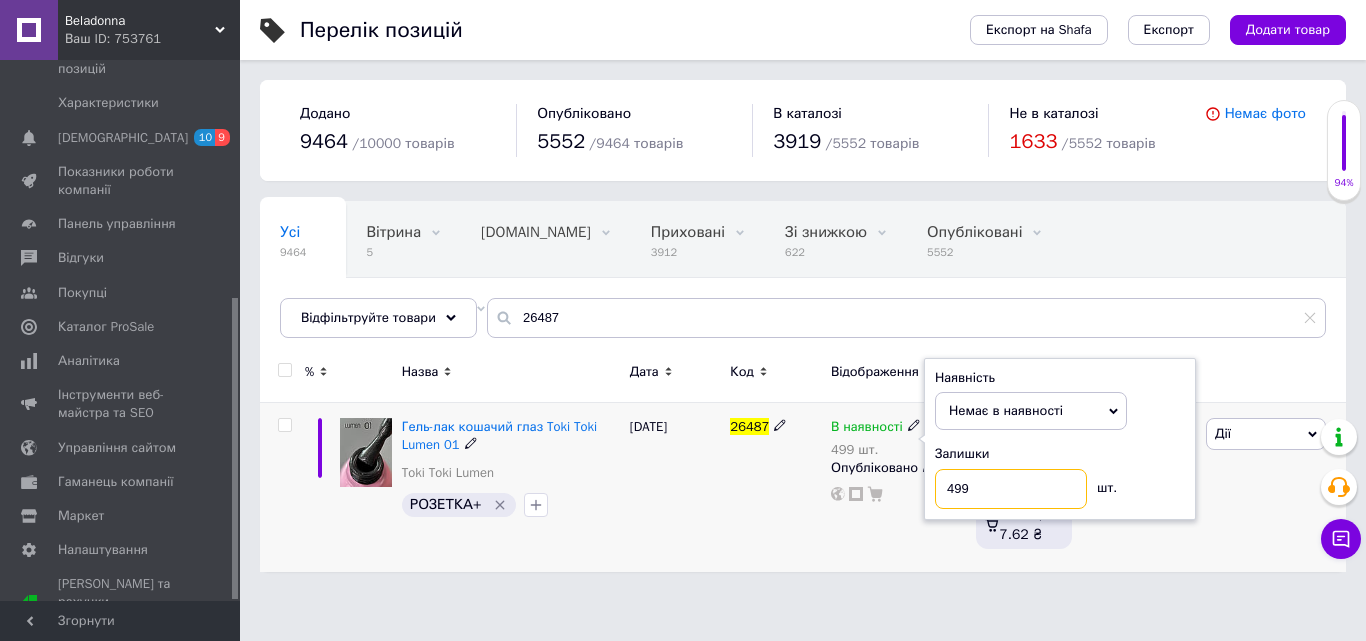 click on "499" at bounding box center [1011, 489] 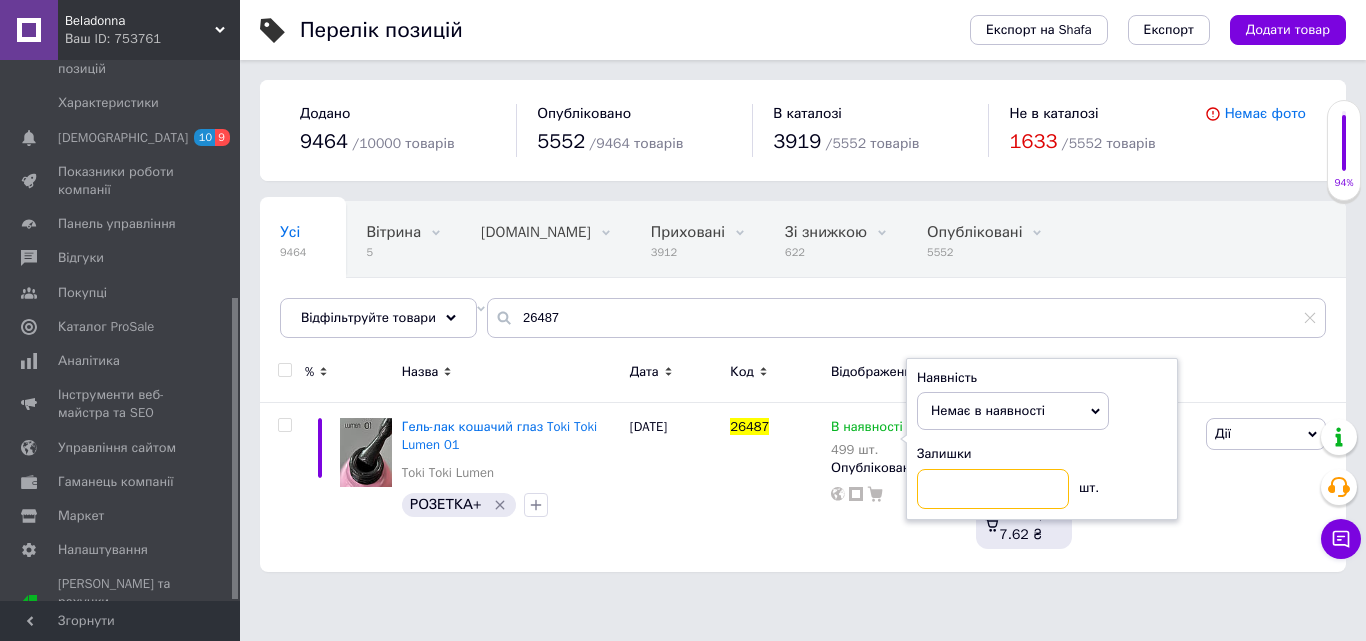type 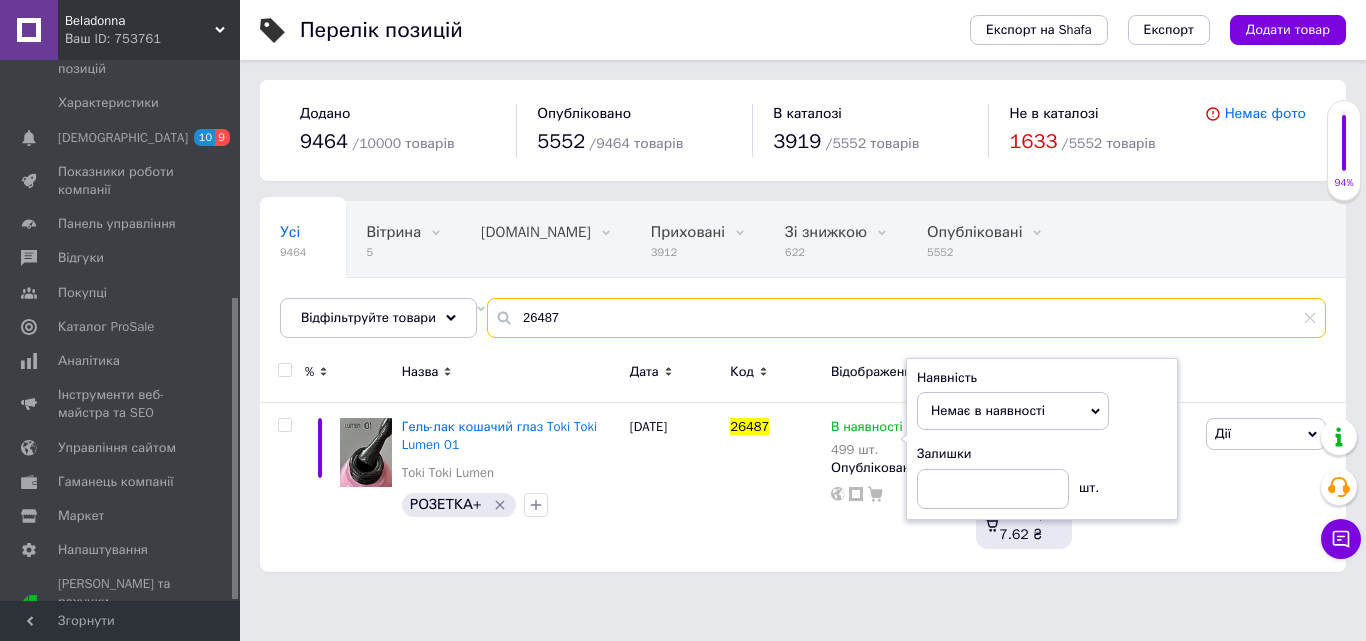 click on "26487" at bounding box center [906, 318] 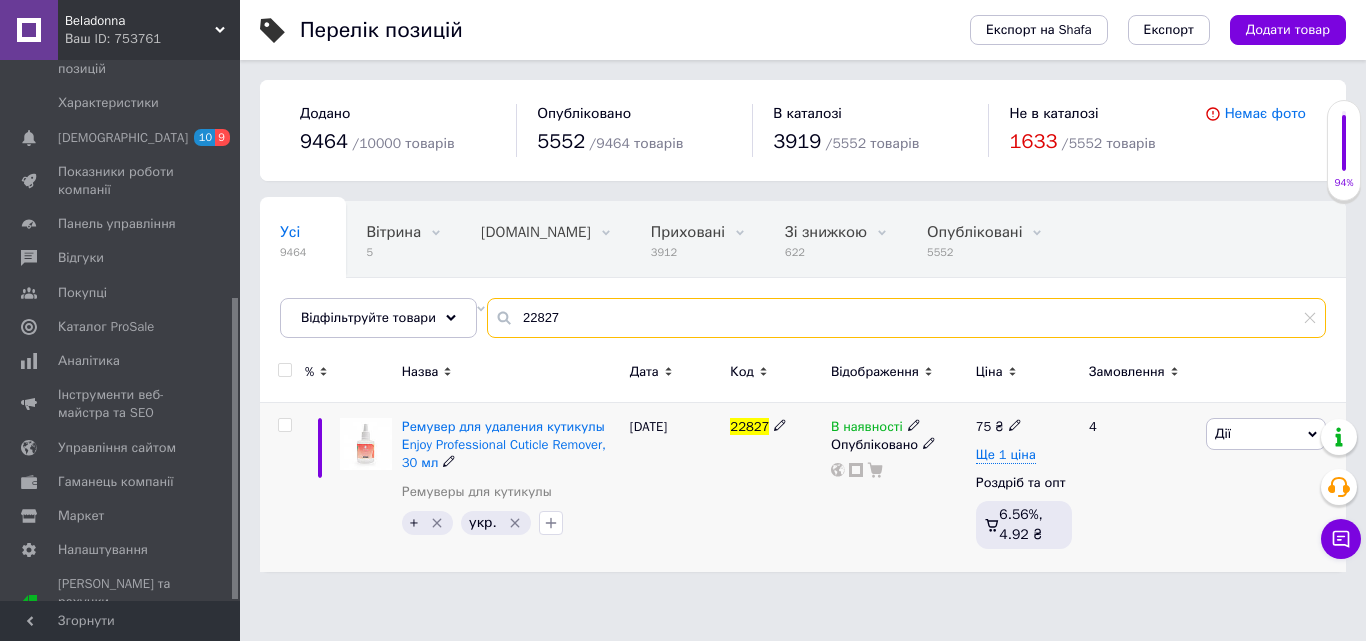 type on "22827" 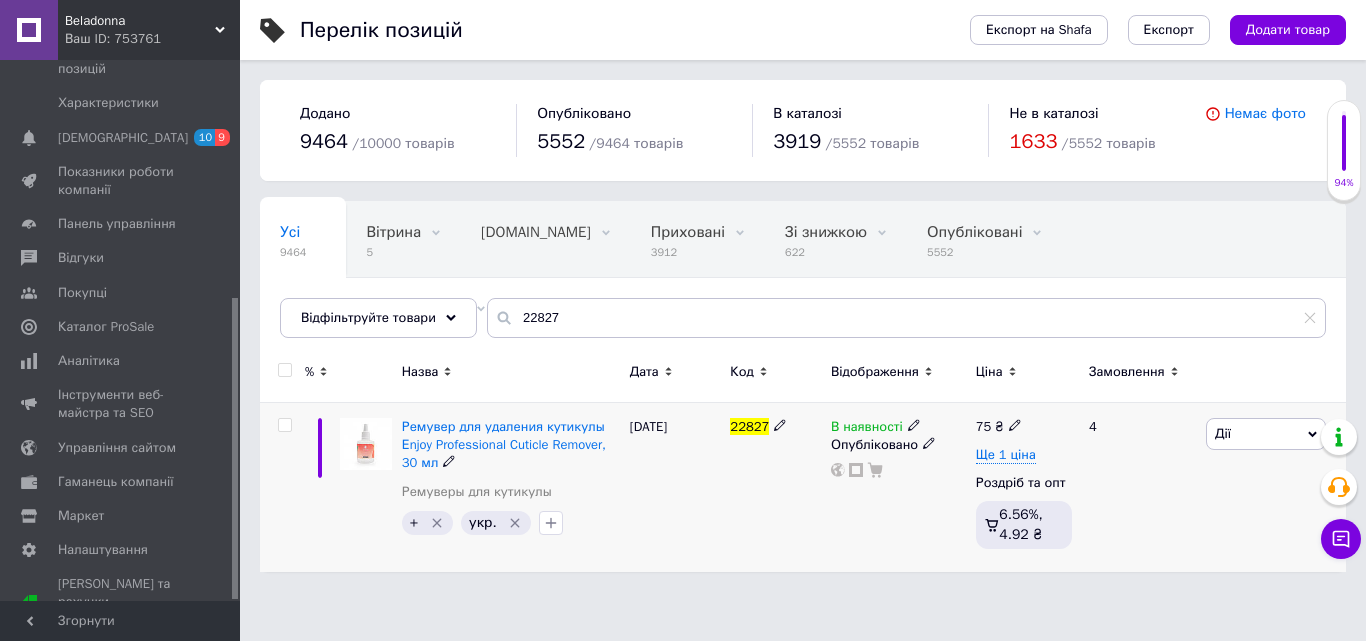 click on "В наявності Опубліковано" at bounding box center [898, 487] 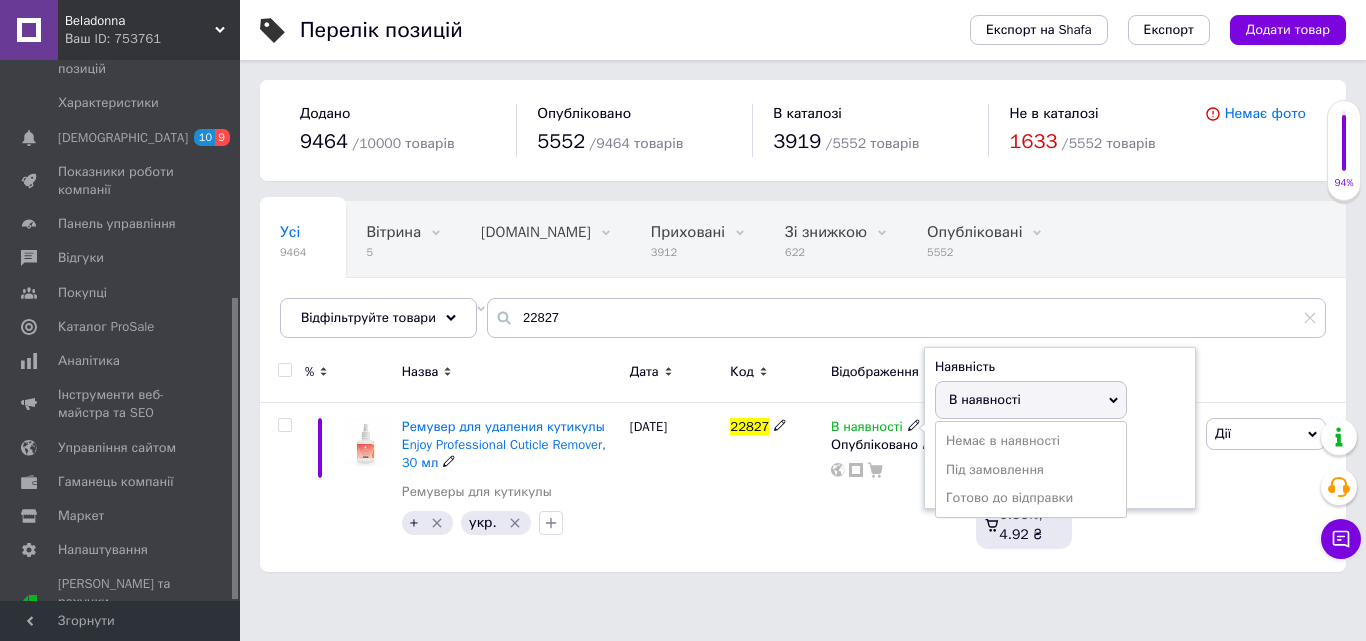 drag, startPoint x: 956, startPoint y: 445, endPoint x: 641, endPoint y: 601, distance: 351.51245 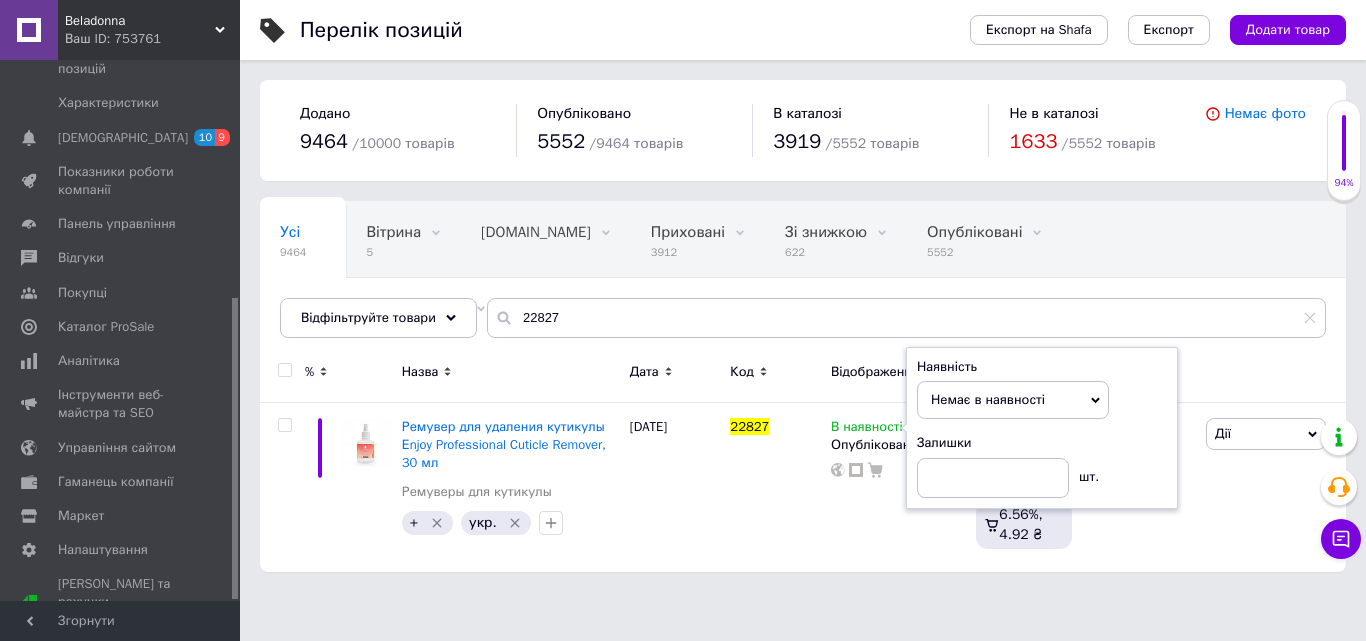 click on "Beladonna Ваш ID: 753761 Сайт Beladonna Кабінет покупця Перевірити стан системи Сторінка на порталі [PERSON_NAME] - все для красоты TINAFOX - все для красоты Довідка Вийти Замовлення та повідомлення 0 0 Товари та послуги Позиції Групи та добірки Сезонні знижки Категорії Імпорт Акції та промокоди [GEOGRAPHIC_DATA] позиції Відновлення позицій Характеристики Сповіщення 10 9 Показники роботи компанії Панель управління Відгуки Покупці Каталог ProSale Аналітика Інструменти веб-майстра та SEO Управління сайтом Гаманець компанії Маркет Експорт" at bounding box center (683, 296) 